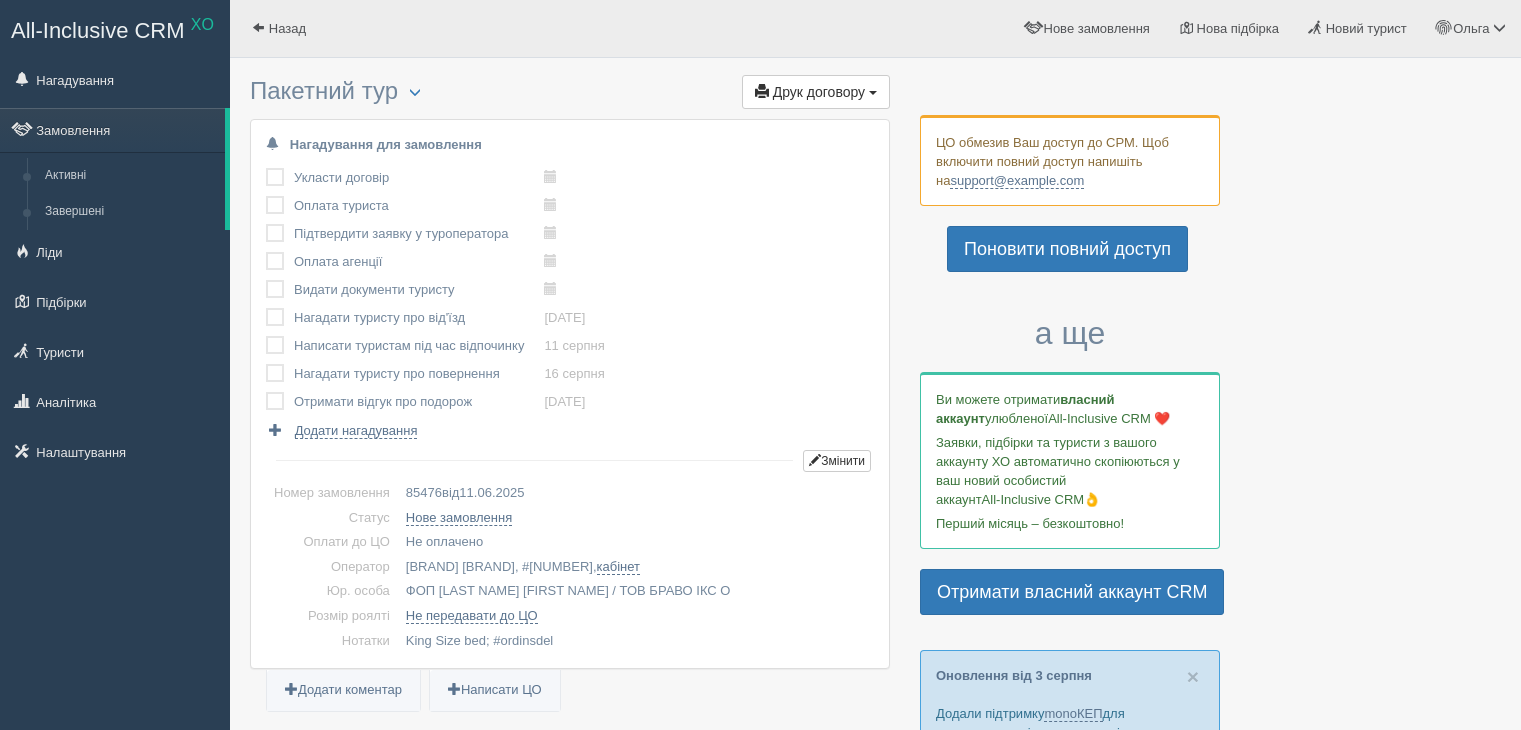 scroll, scrollTop: 0, scrollLeft: 0, axis: both 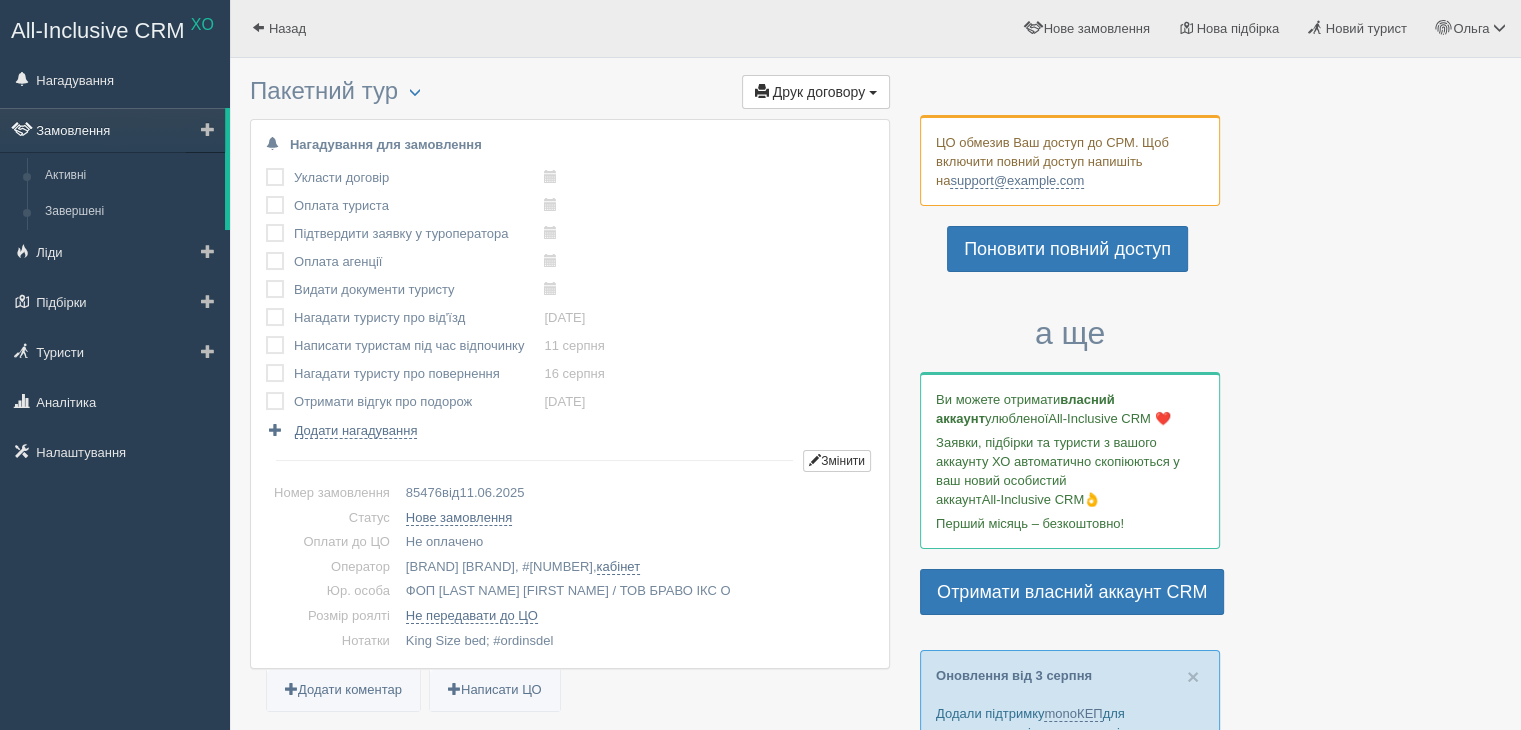 click on "Замовлення" at bounding box center (112, 130) 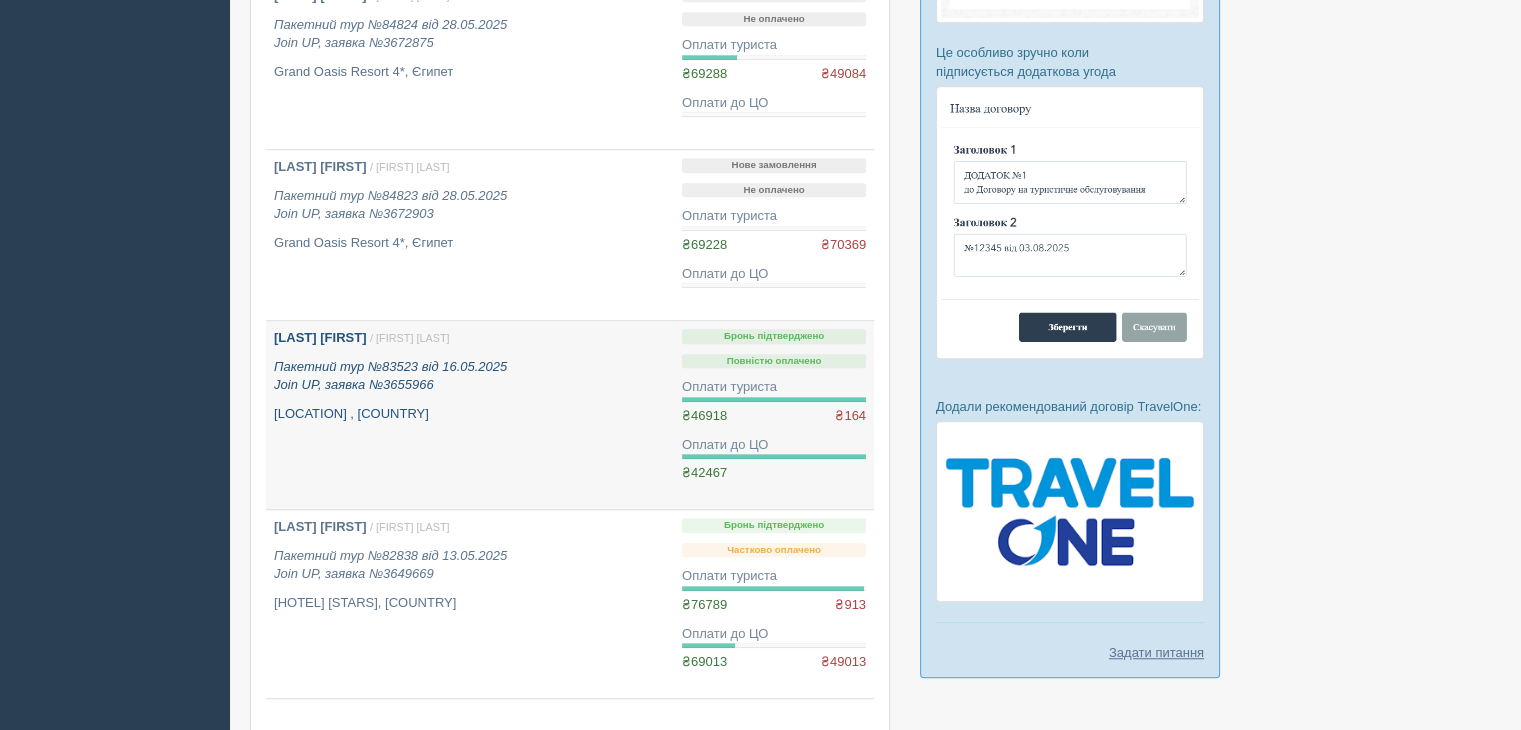 scroll, scrollTop: 1400, scrollLeft: 0, axis: vertical 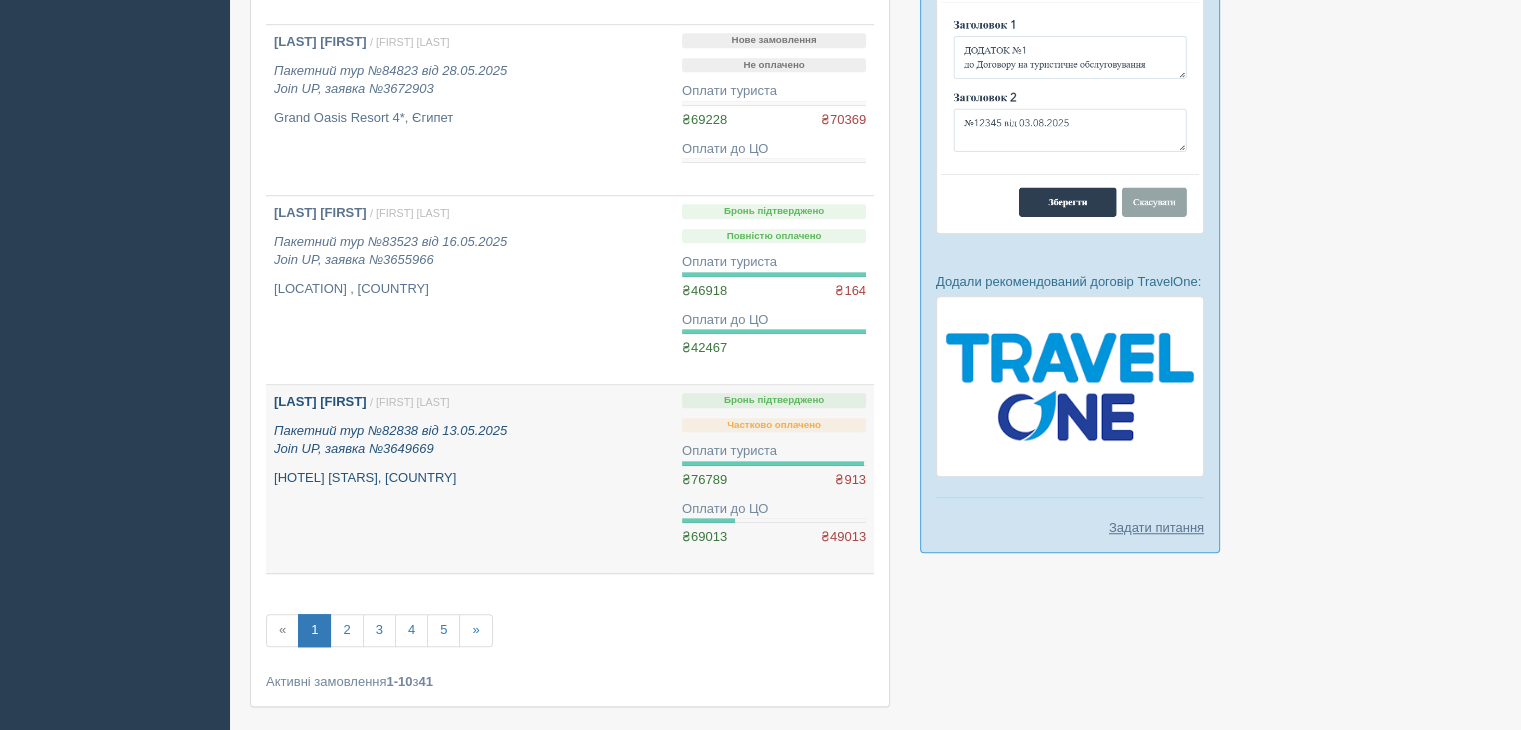 click on "DATSENKO ANNA
/ Ольга Г.
Пакетний тур №82838 від 13.05.2025
Join UP, заявка №3649669
Jaz Sharm Dreams Resort 5*, Єгипет" at bounding box center (470, 440) 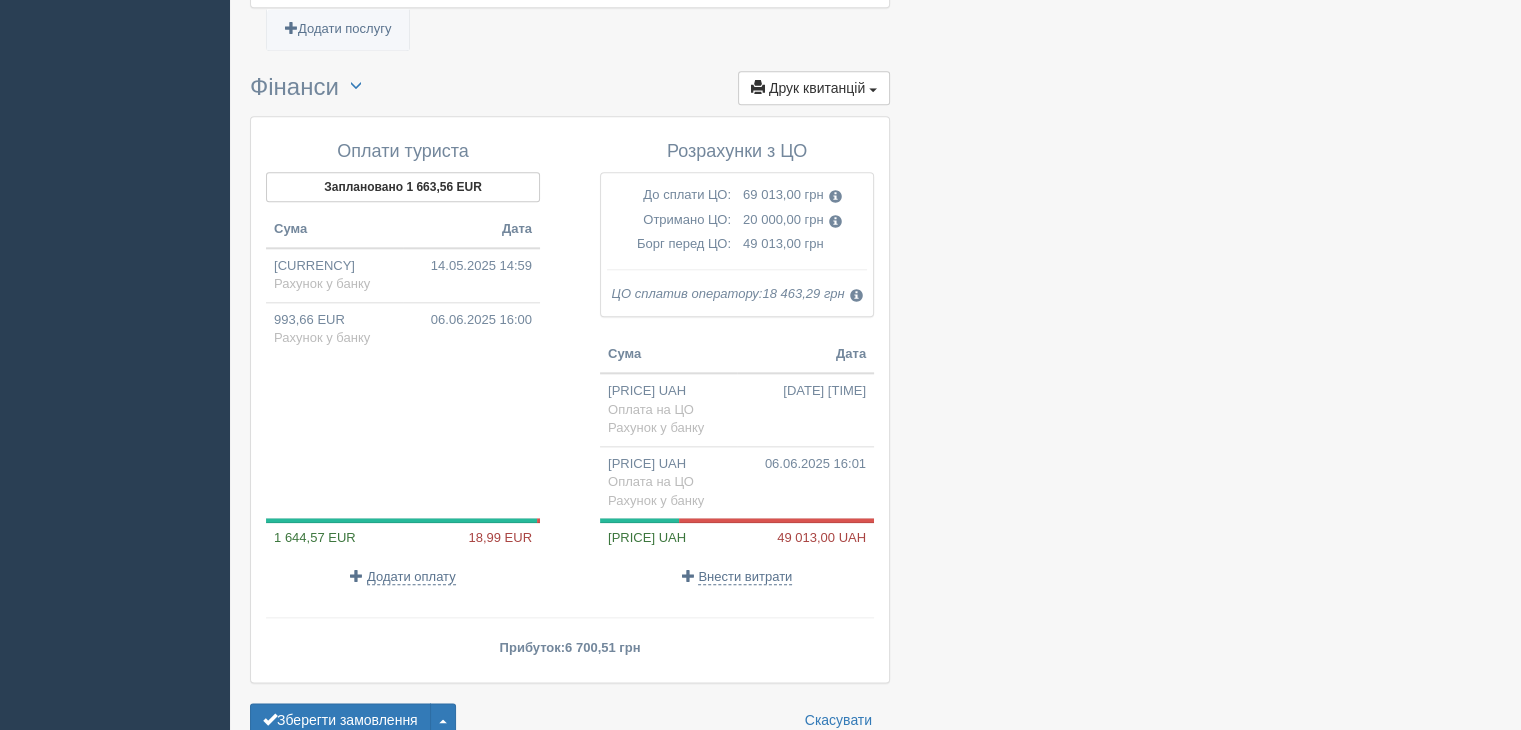 scroll, scrollTop: 2300, scrollLeft: 0, axis: vertical 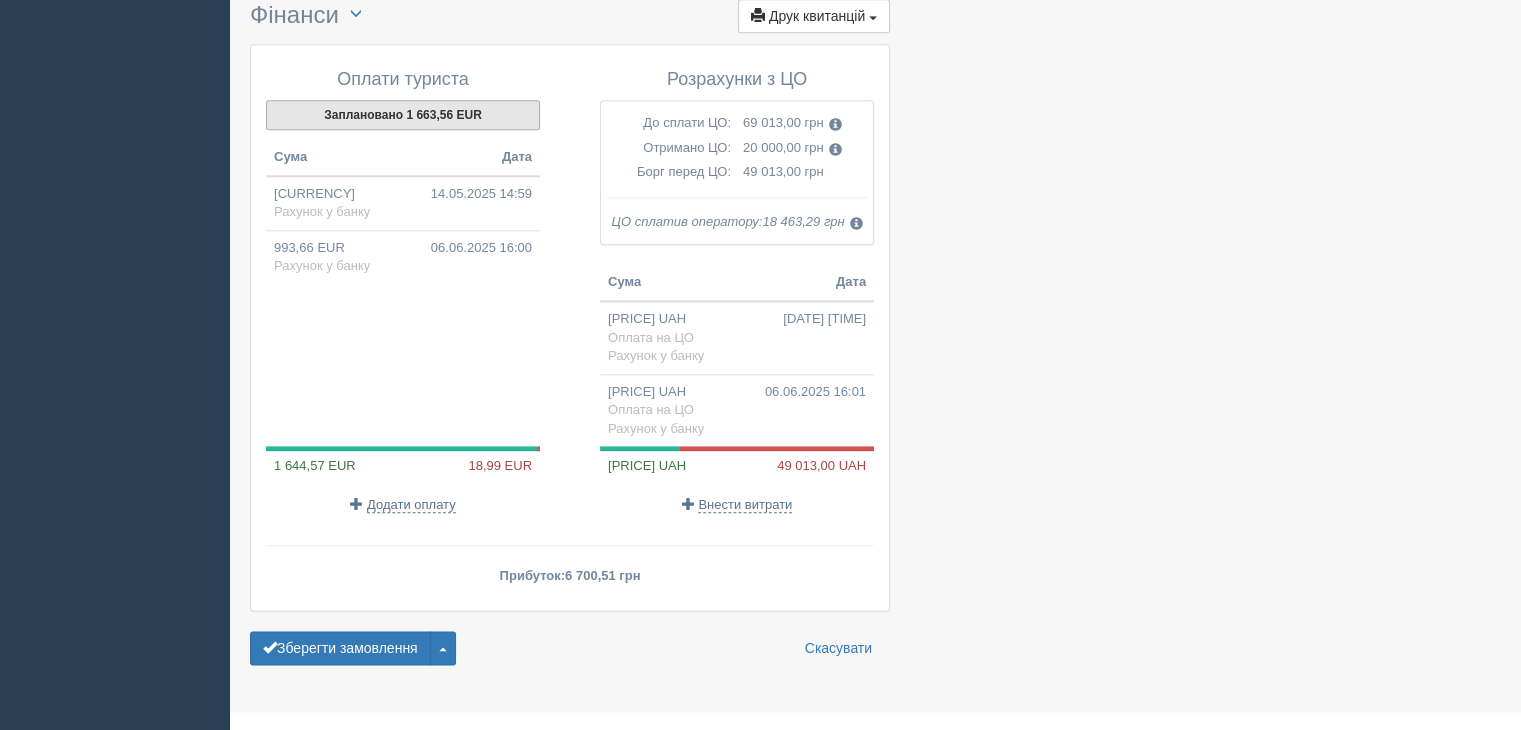 click on "Заплановано 1 663,56 EUR" at bounding box center (403, 115) 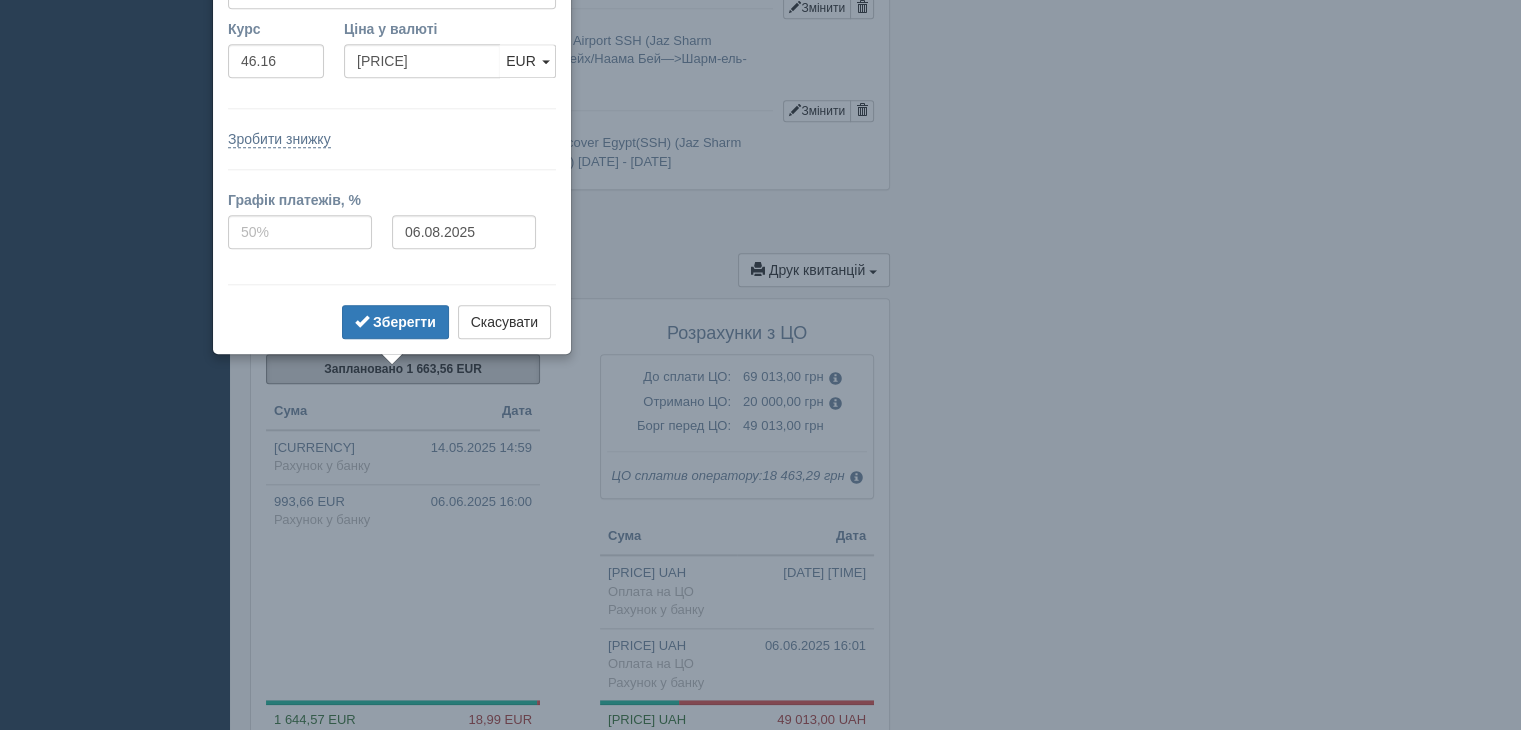 scroll, scrollTop: 1952, scrollLeft: 0, axis: vertical 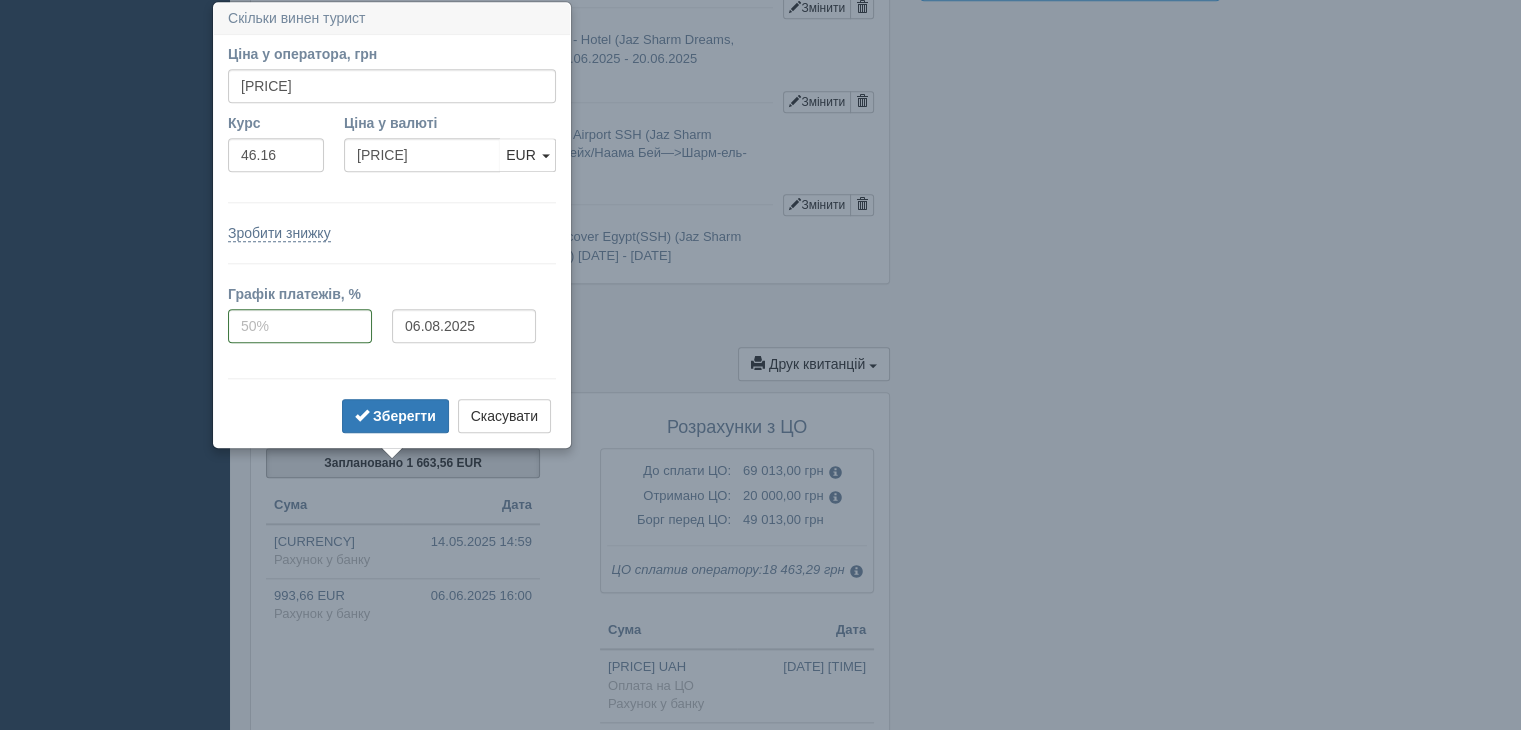 click at bounding box center (875, -431) 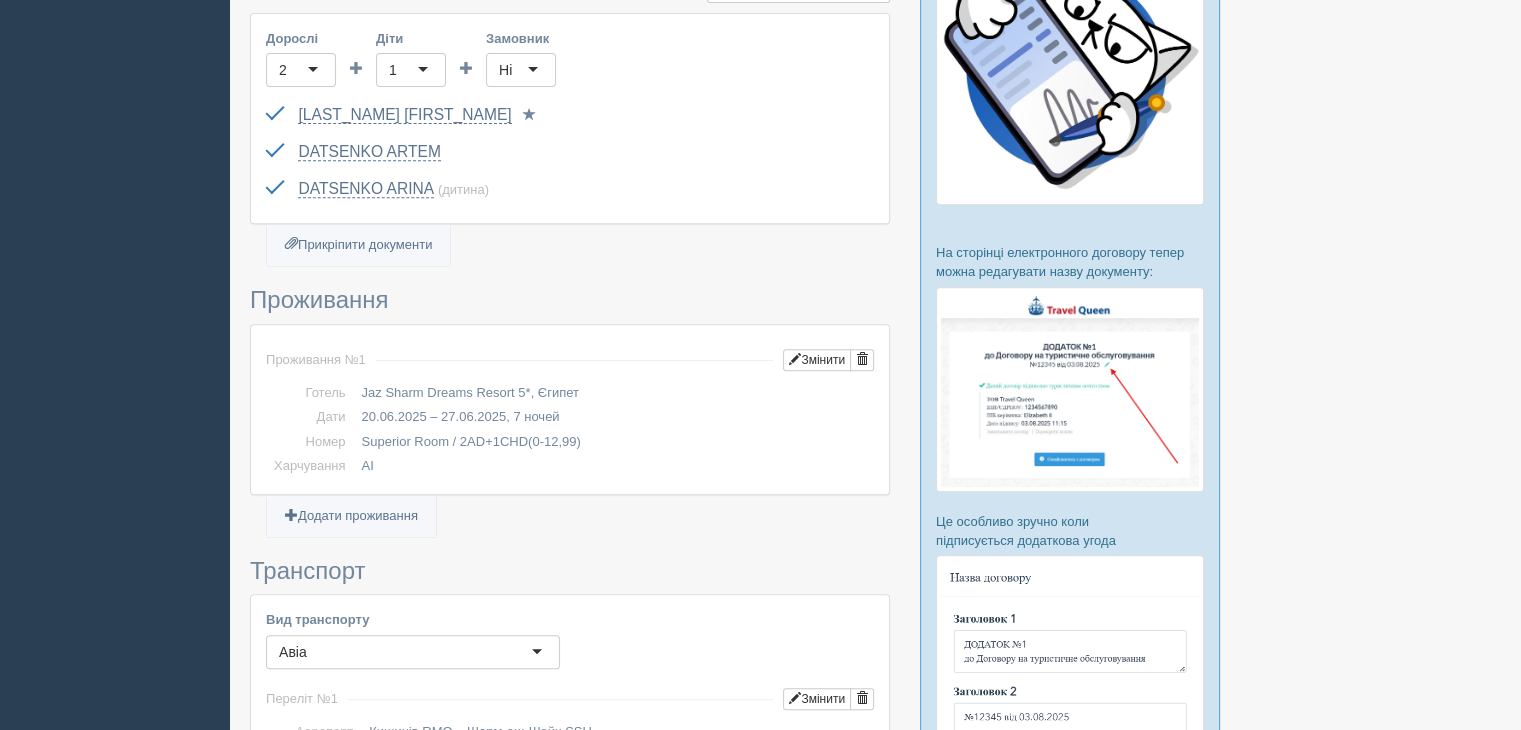 scroll, scrollTop: 646, scrollLeft: 0, axis: vertical 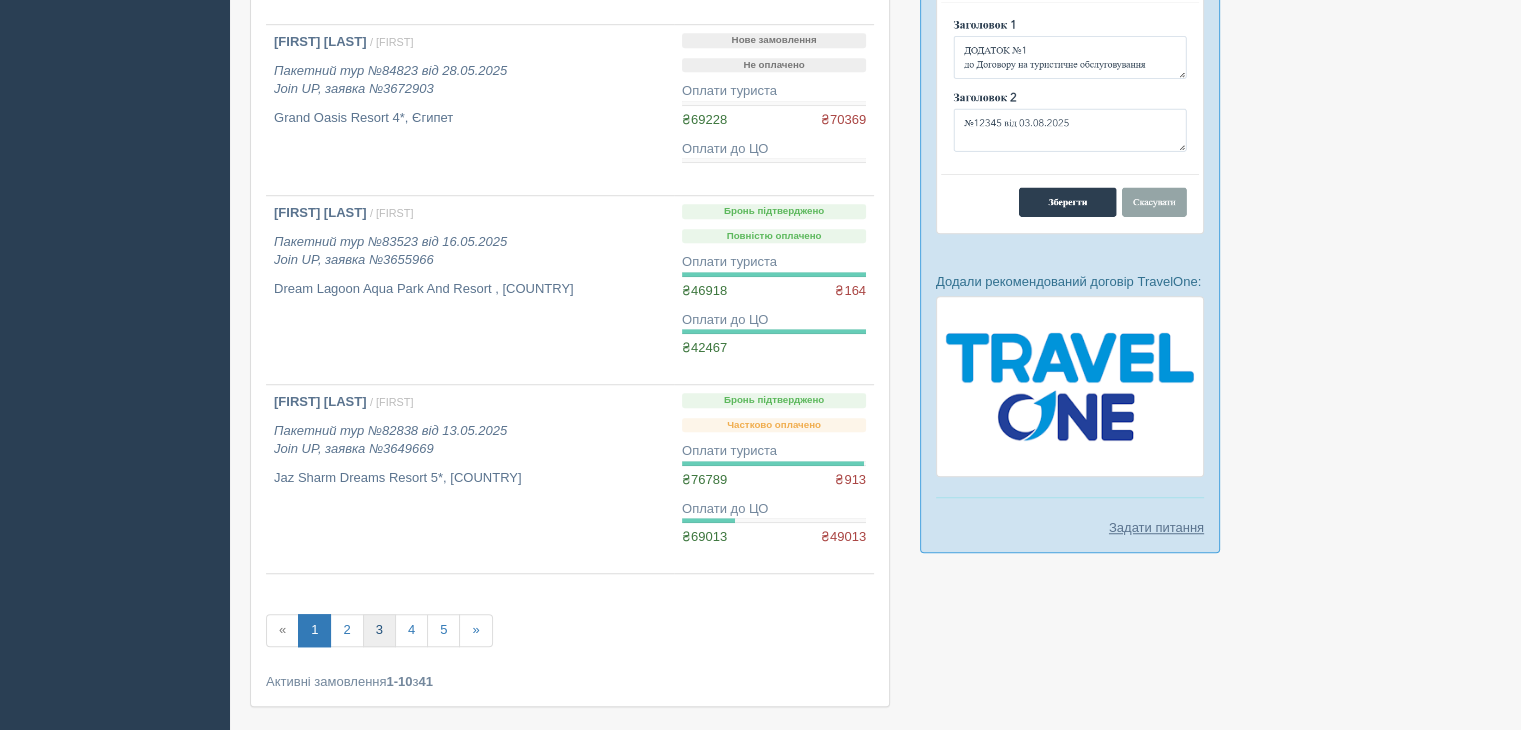 click on "3" at bounding box center [379, 630] 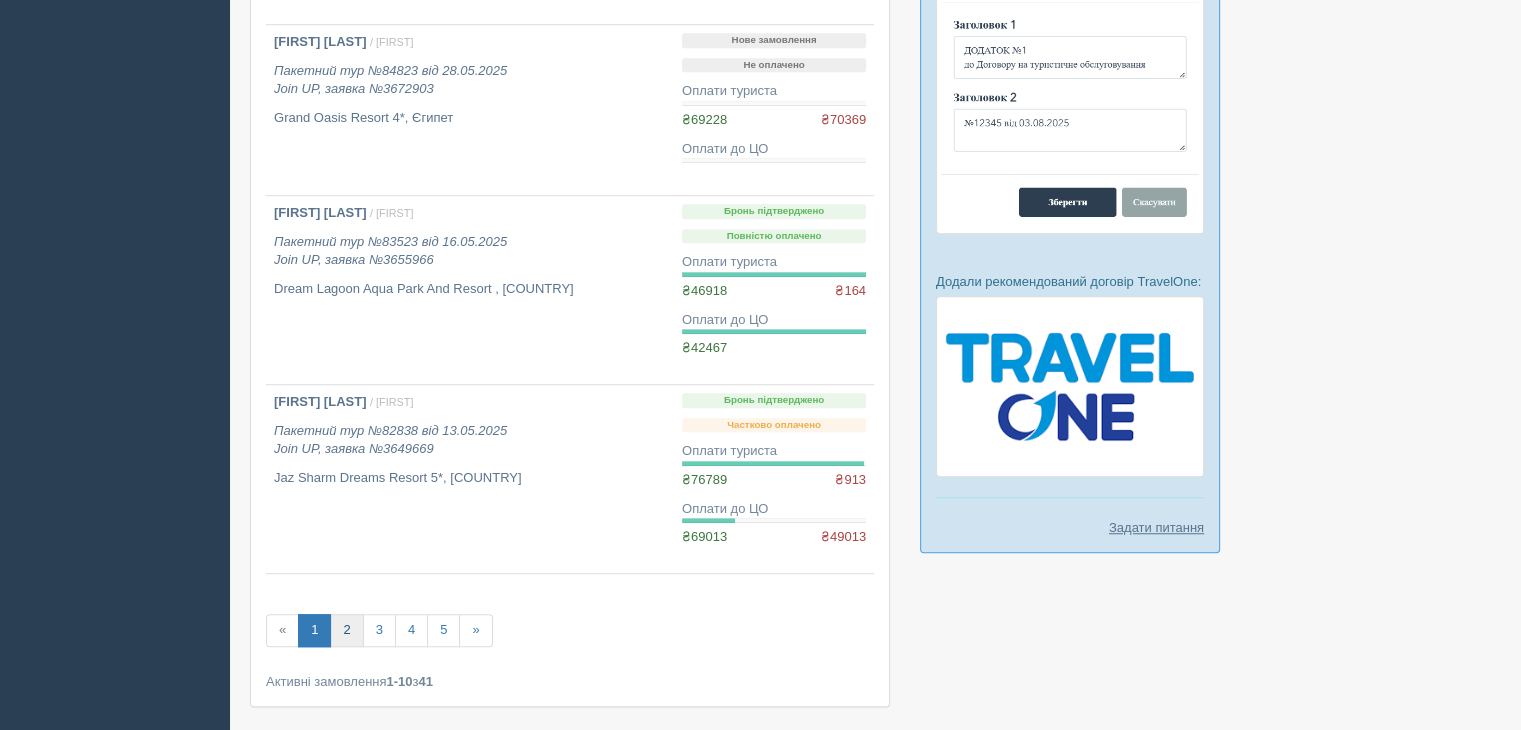 click on "2" at bounding box center (346, 630) 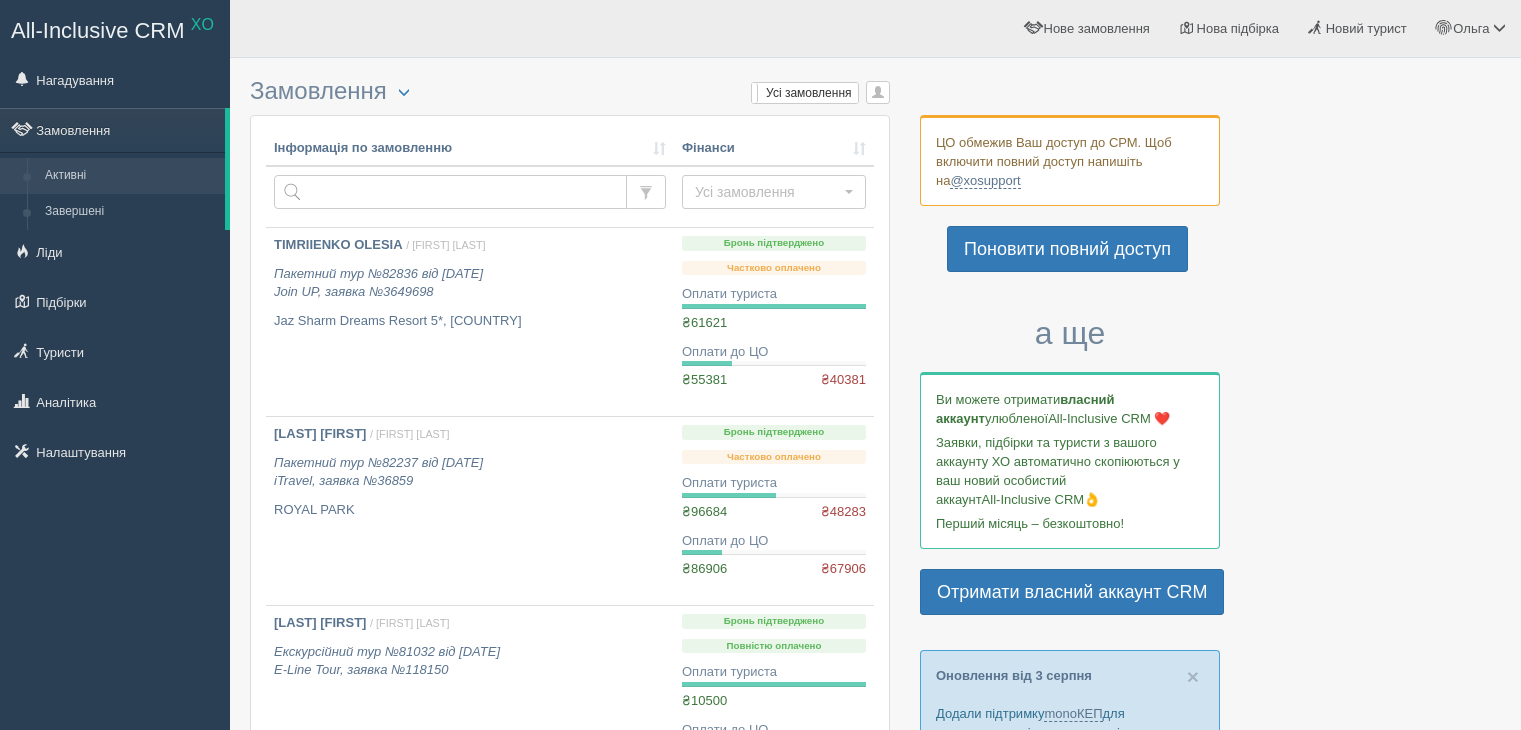 scroll, scrollTop: 0, scrollLeft: 0, axis: both 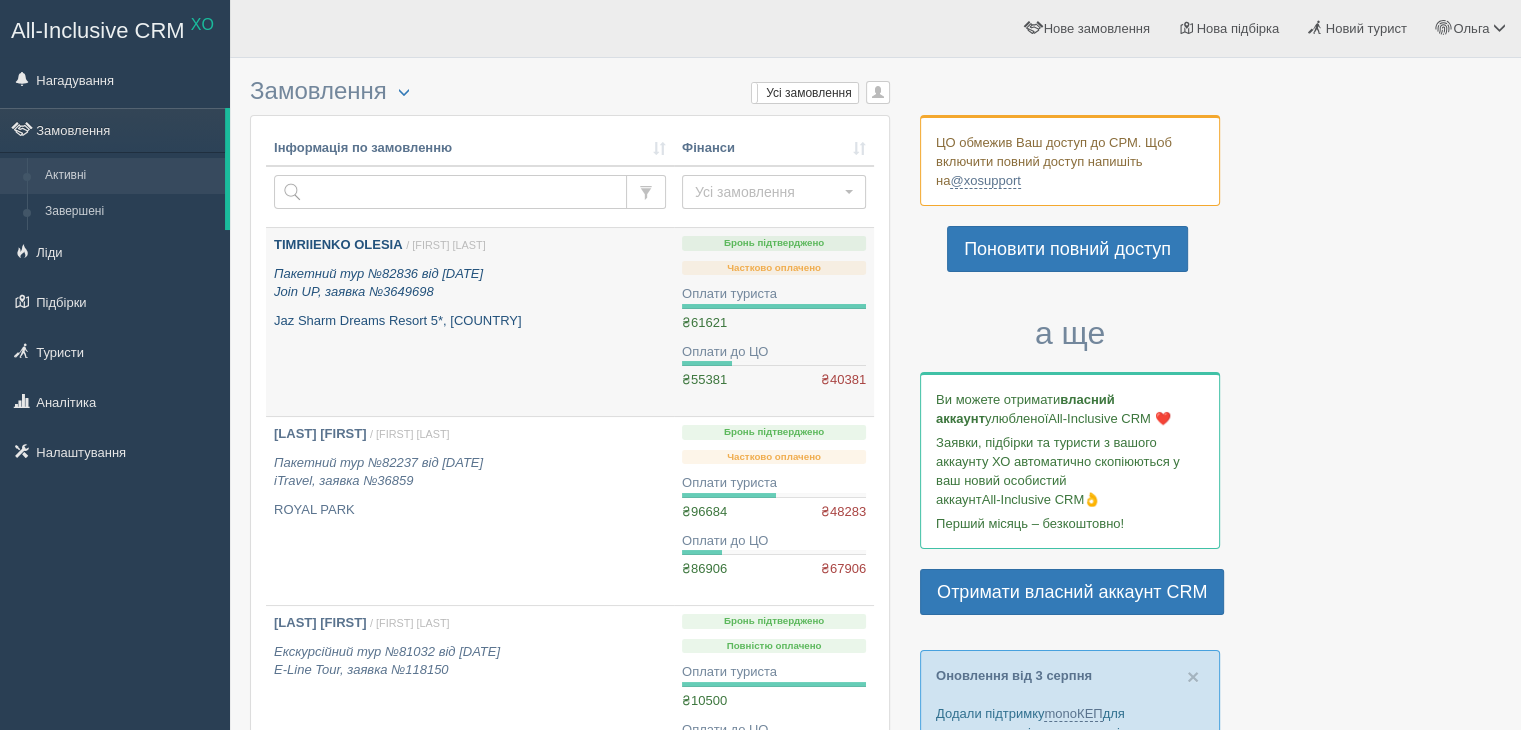 click on "Jaz Sharm Dreams Resort 5*, [COUNTRY]" at bounding box center (470, 321) 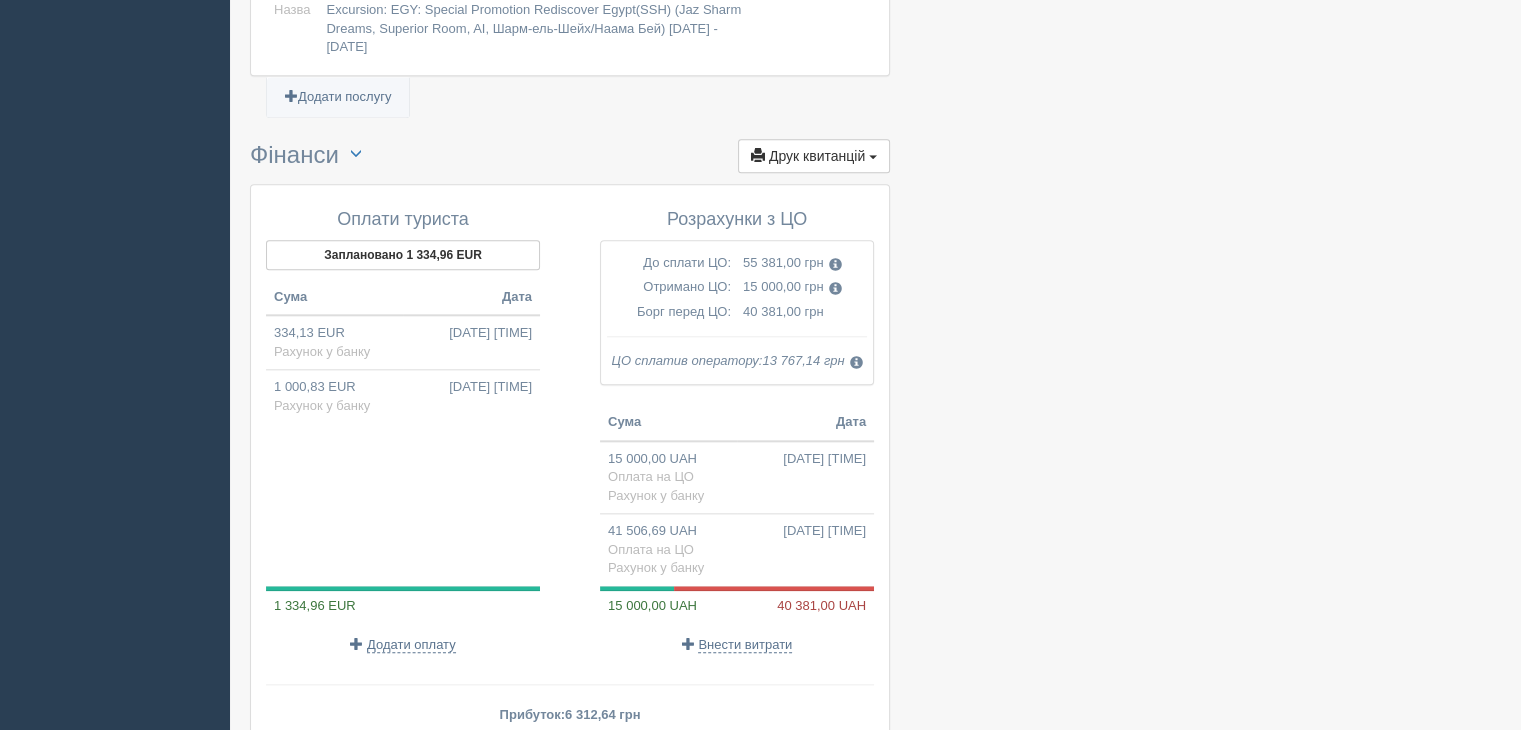 scroll, scrollTop: 2109, scrollLeft: 0, axis: vertical 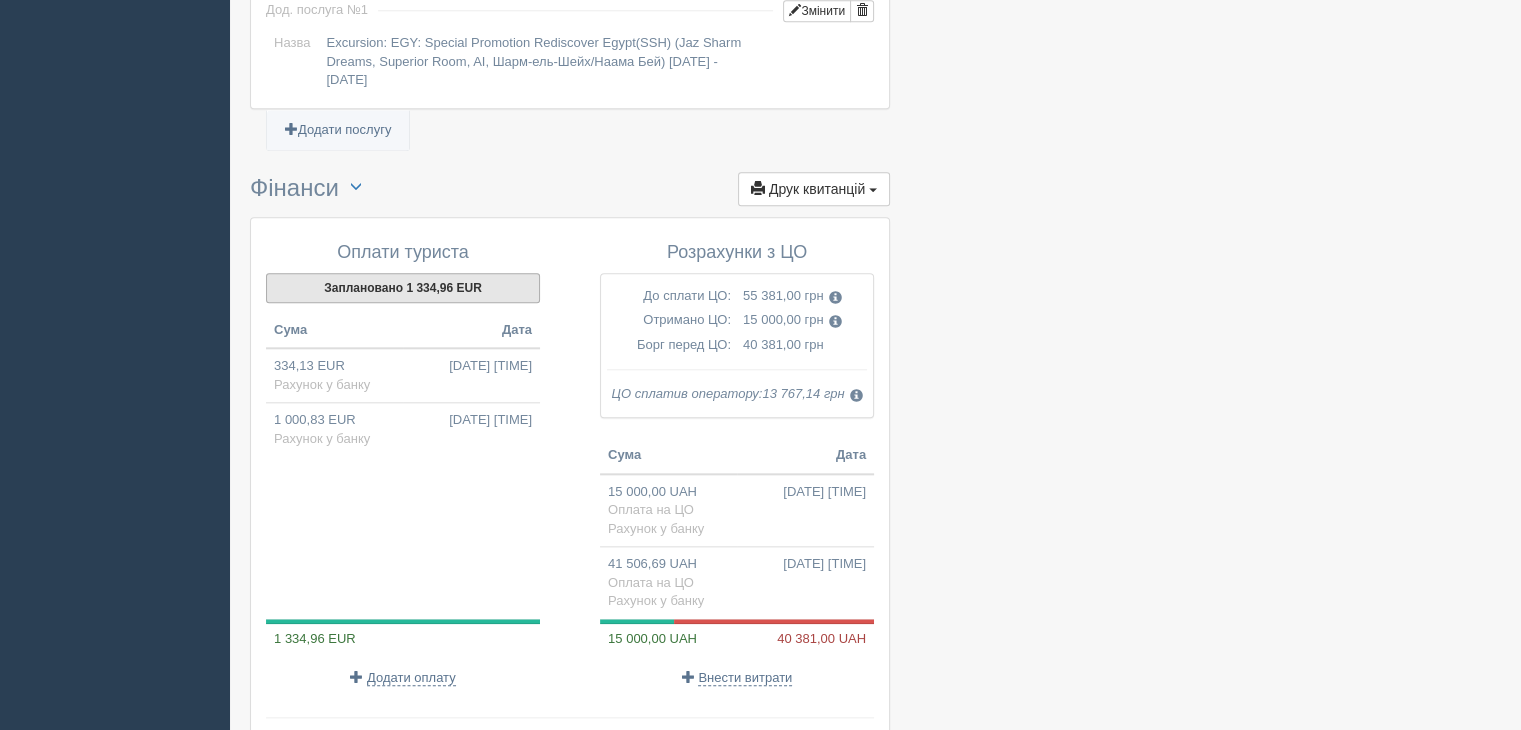 click on "Заплановано 1 334,96 EUR" at bounding box center [403, 288] 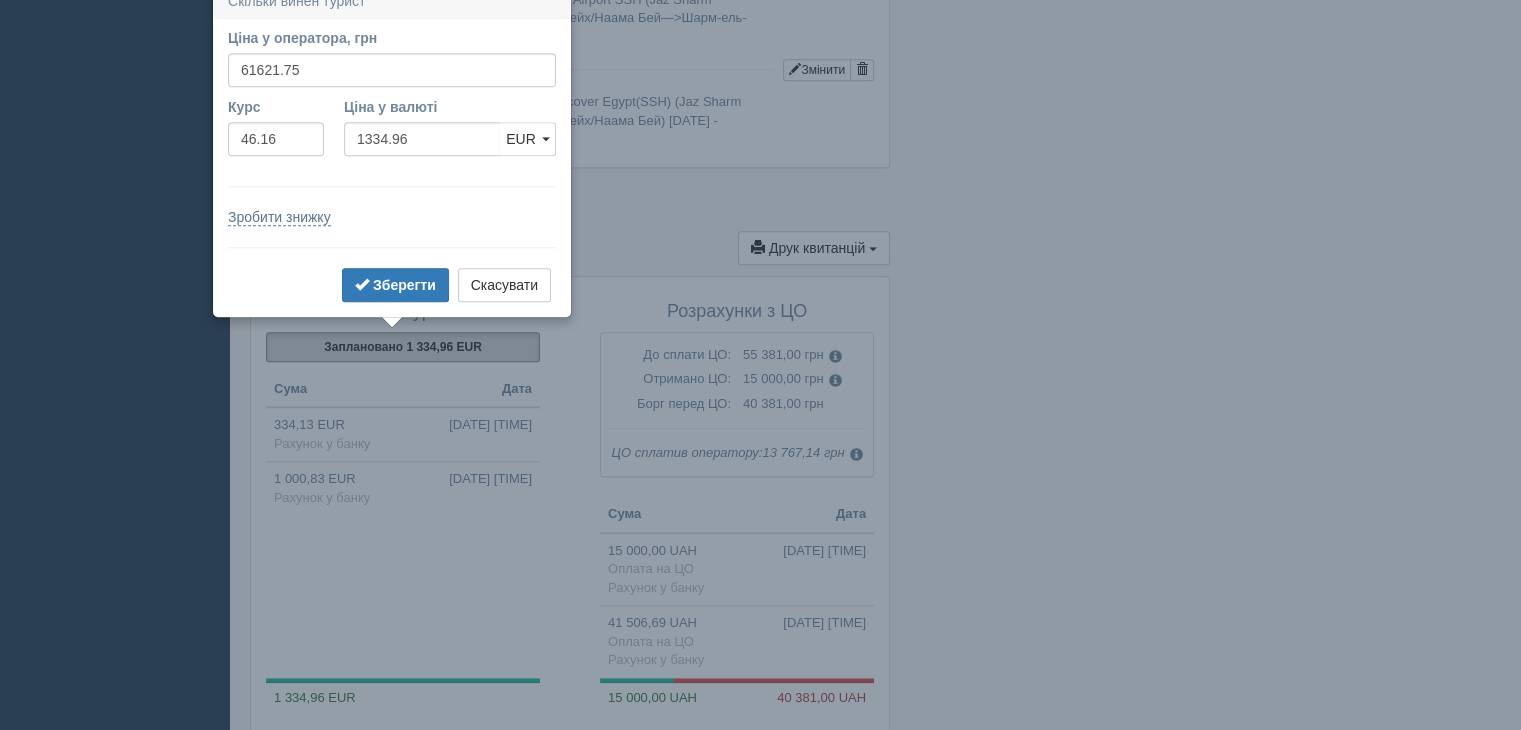 scroll, scrollTop: 2034, scrollLeft: 0, axis: vertical 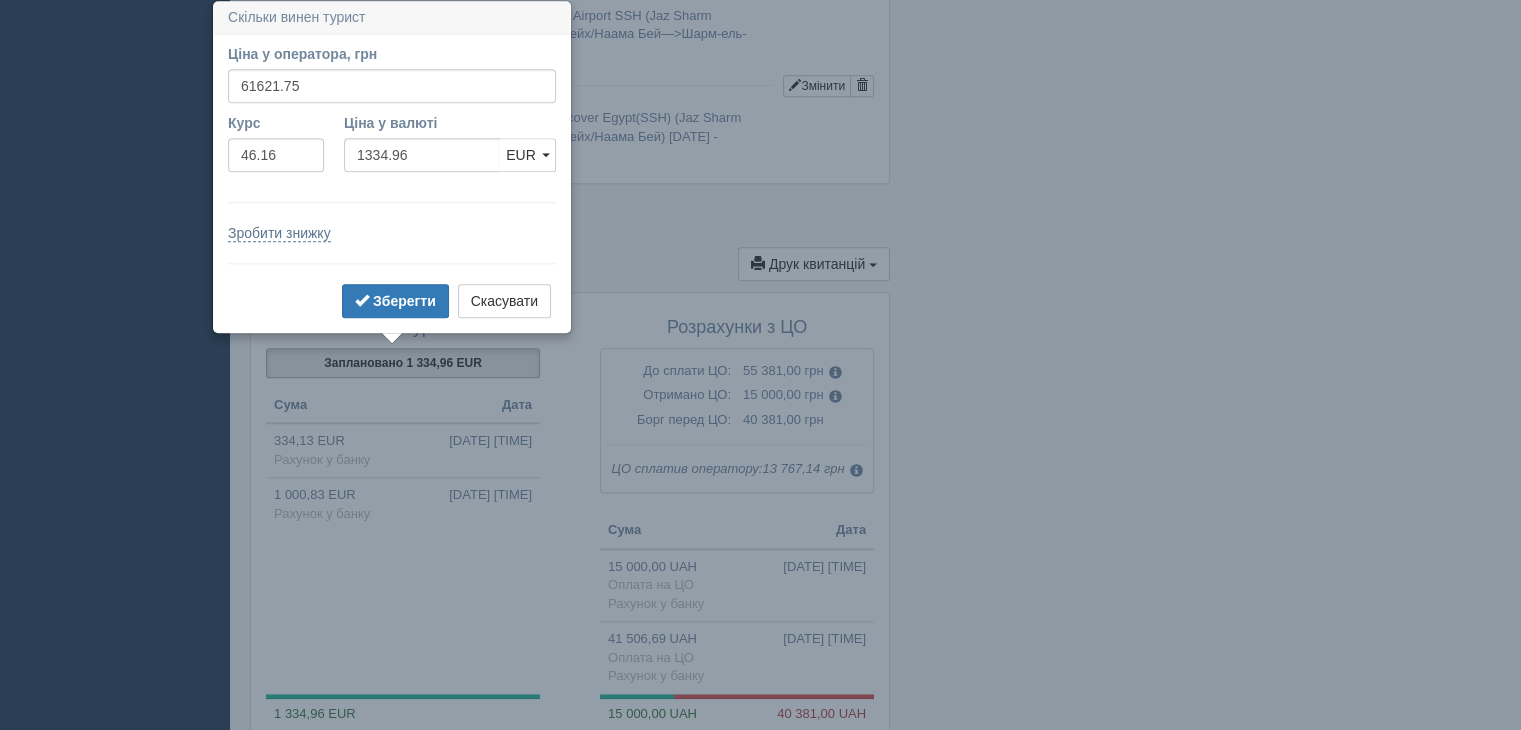 click at bounding box center (875, -522) 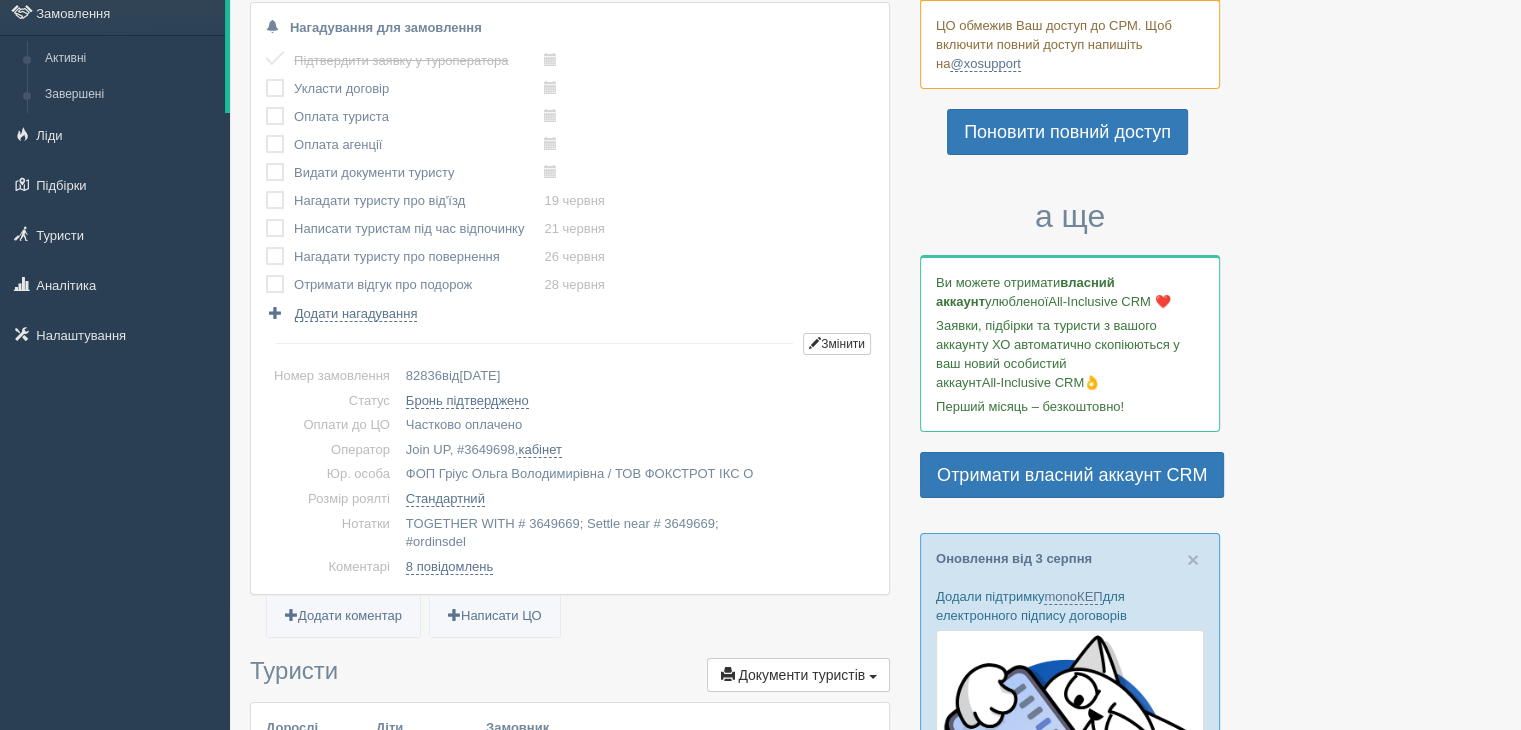 scroll, scrollTop: 0, scrollLeft: 0, axis: both 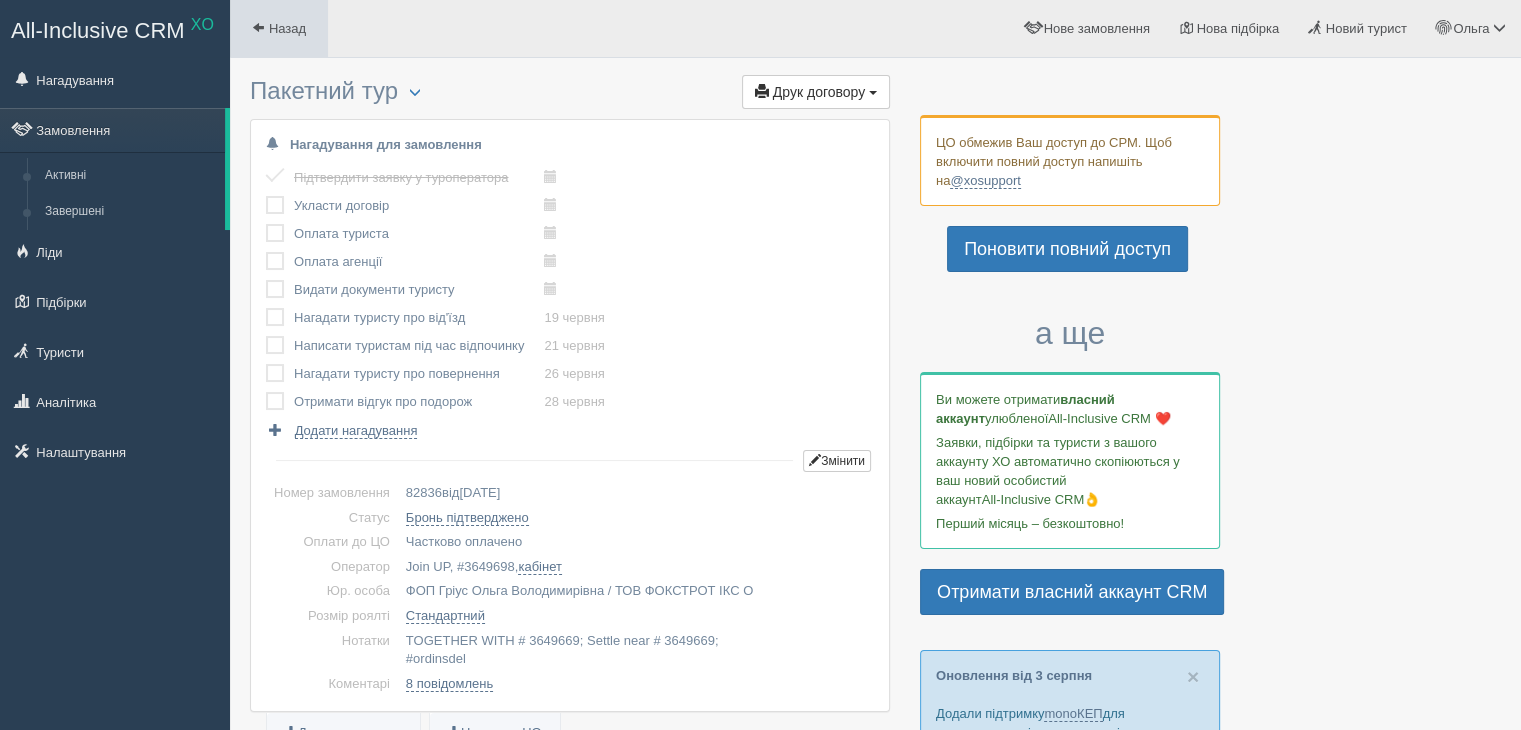 click at bounding box center (258, 27) 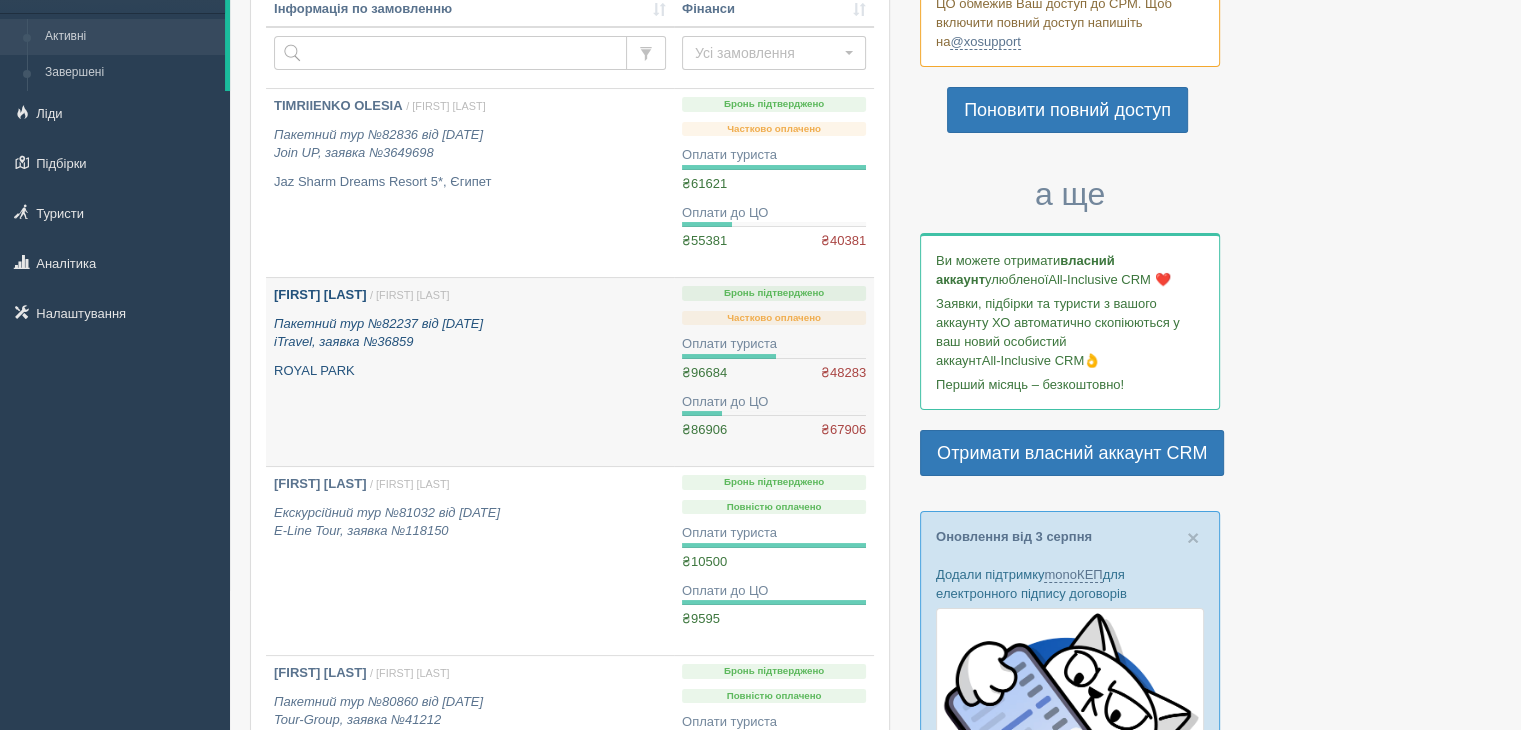 scroll, scrollTop: 128, scrollLeft: 0, axis: vertical 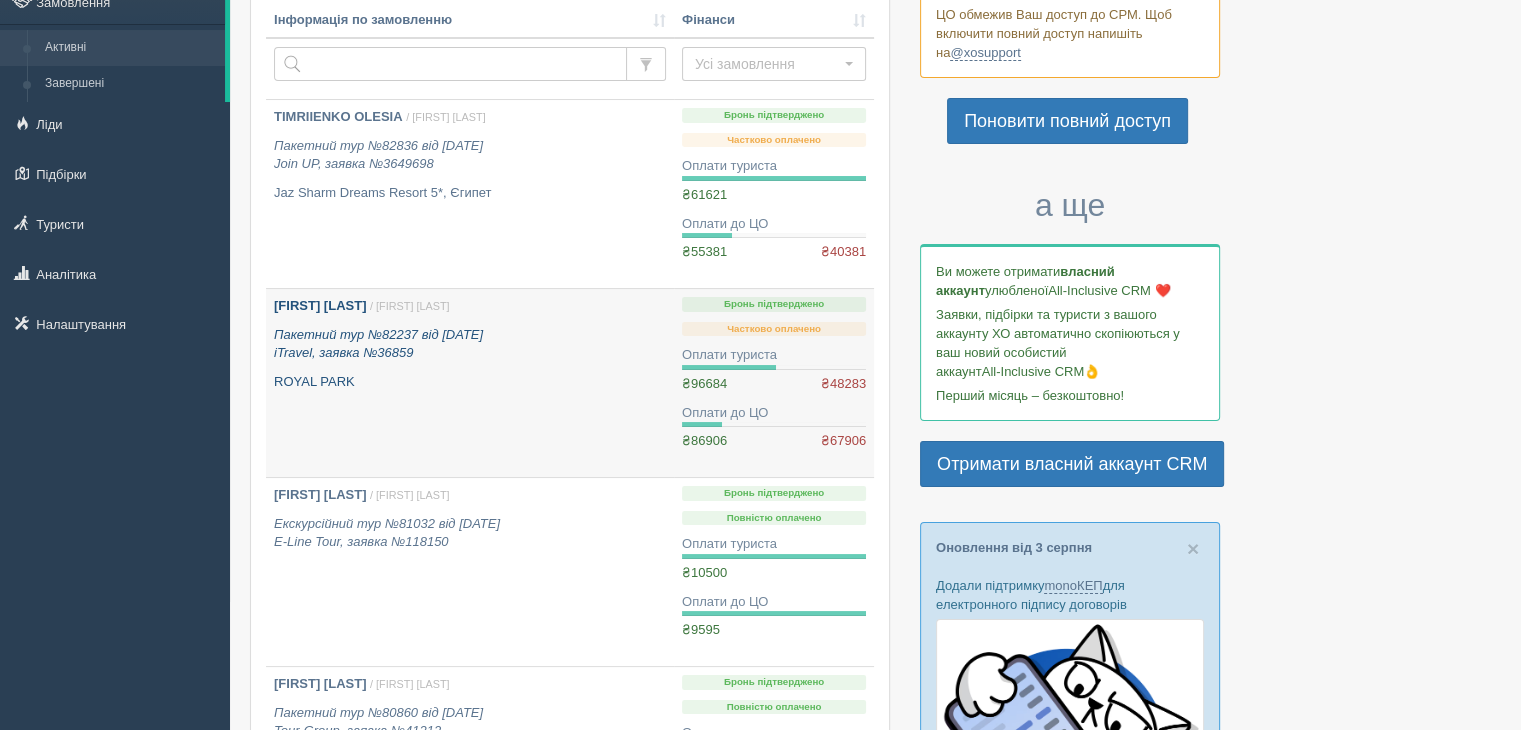 click on "Пакетний тур №82237 від [DATE] iTravel, заявка №36859" at bounding box center (470, 344) 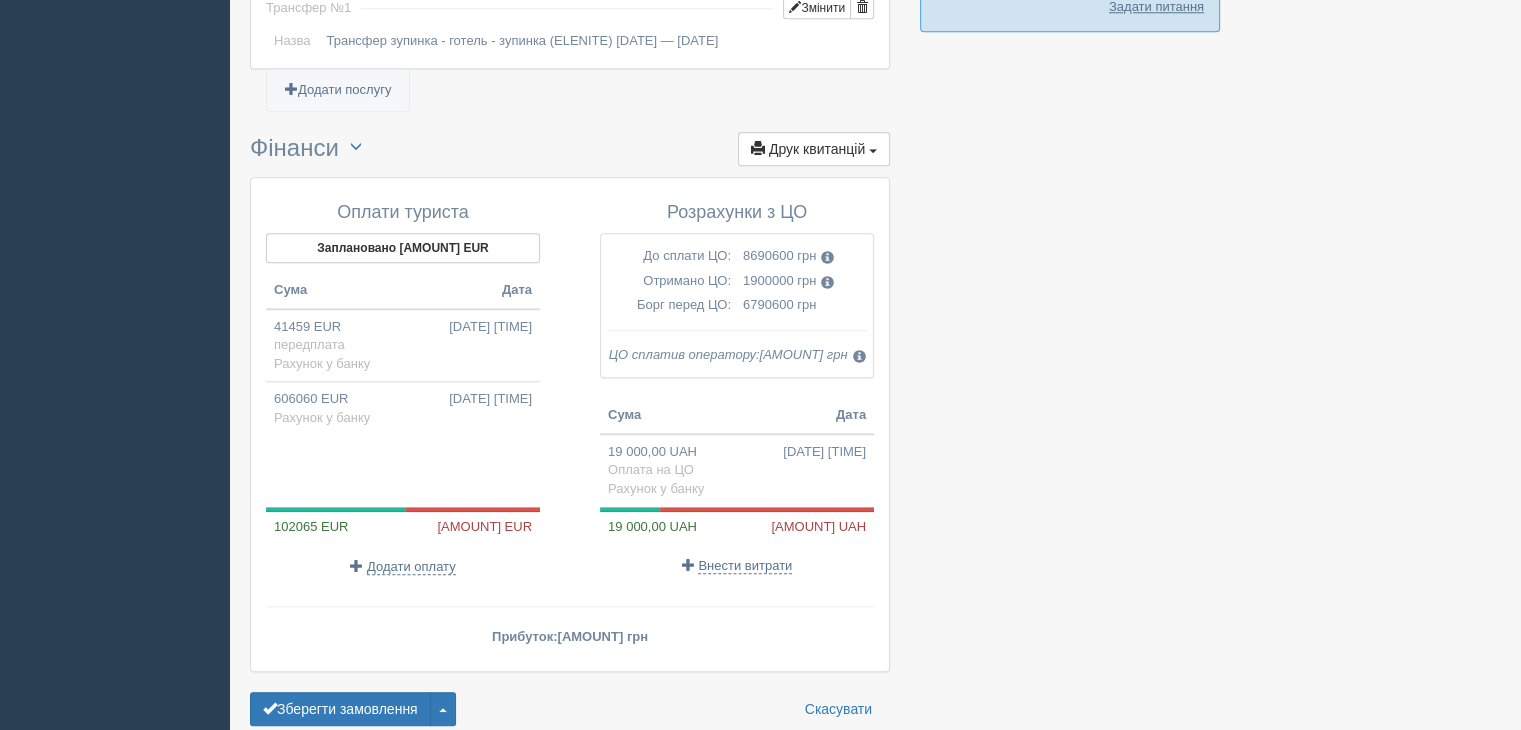 scroll, scrollTop: 2028, scrollLeft: 0, axis: vertical 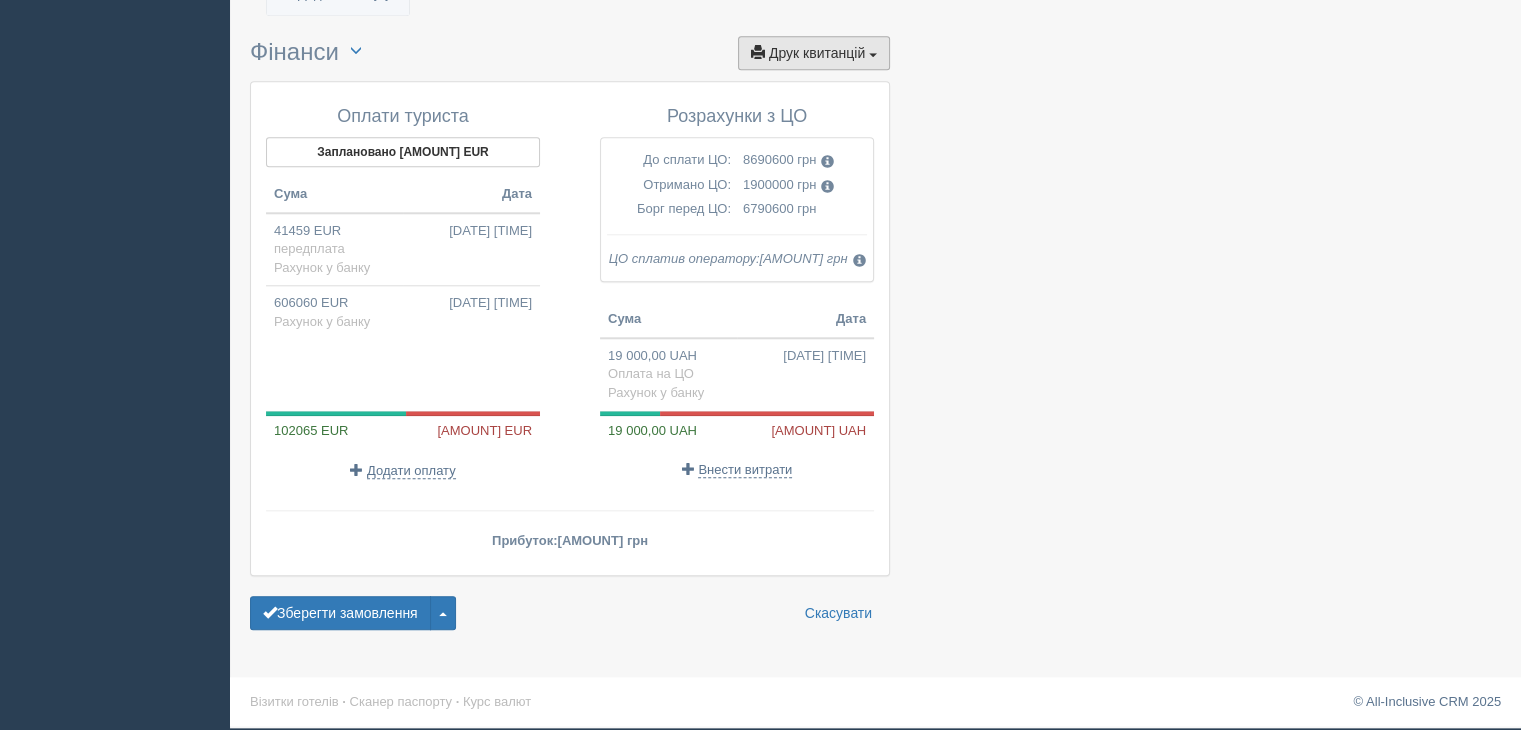 click on "Друк квитанцій
Друк" at bounding box center [814, 53] 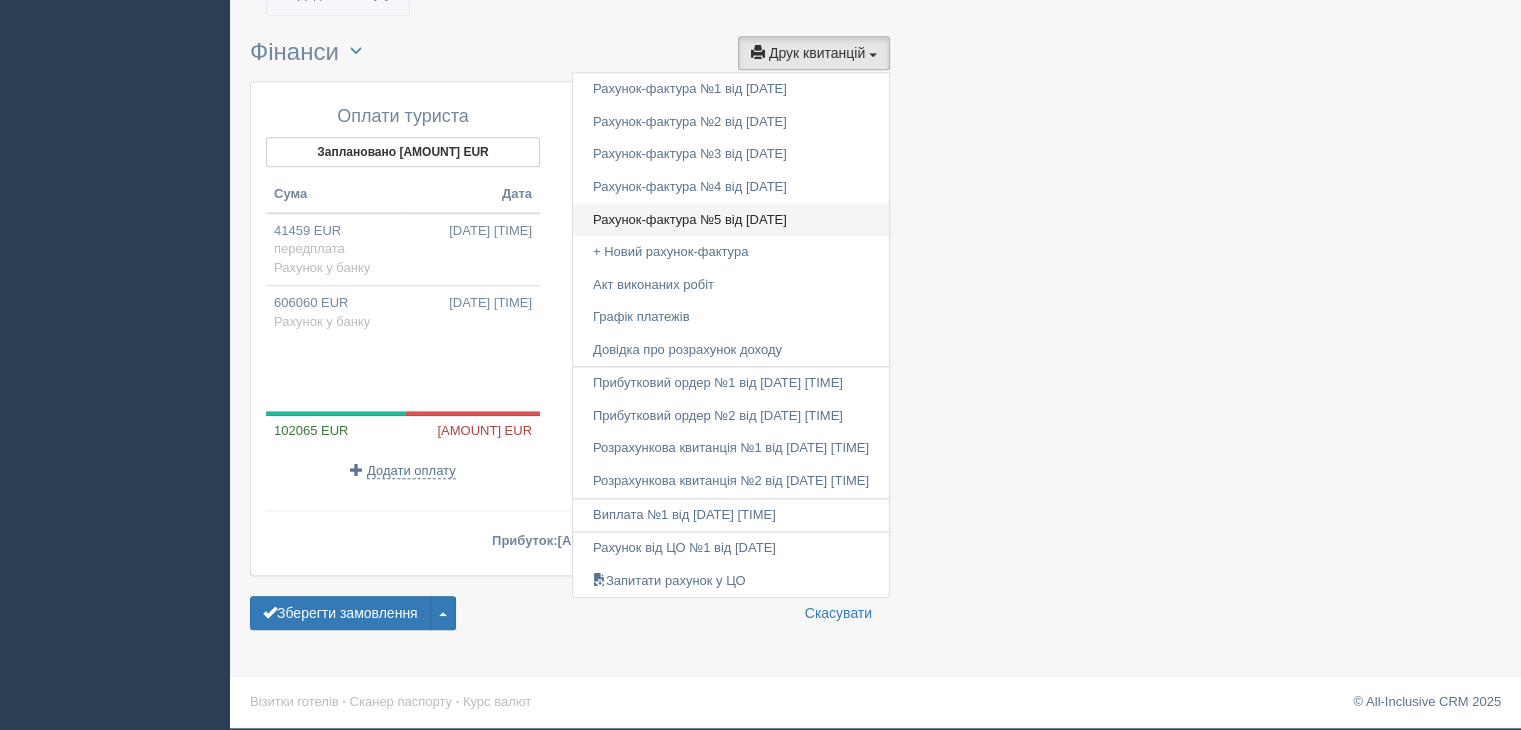 click on "Рахунок-фактура №5 від [DATE]" at bounding box center [731, 220] 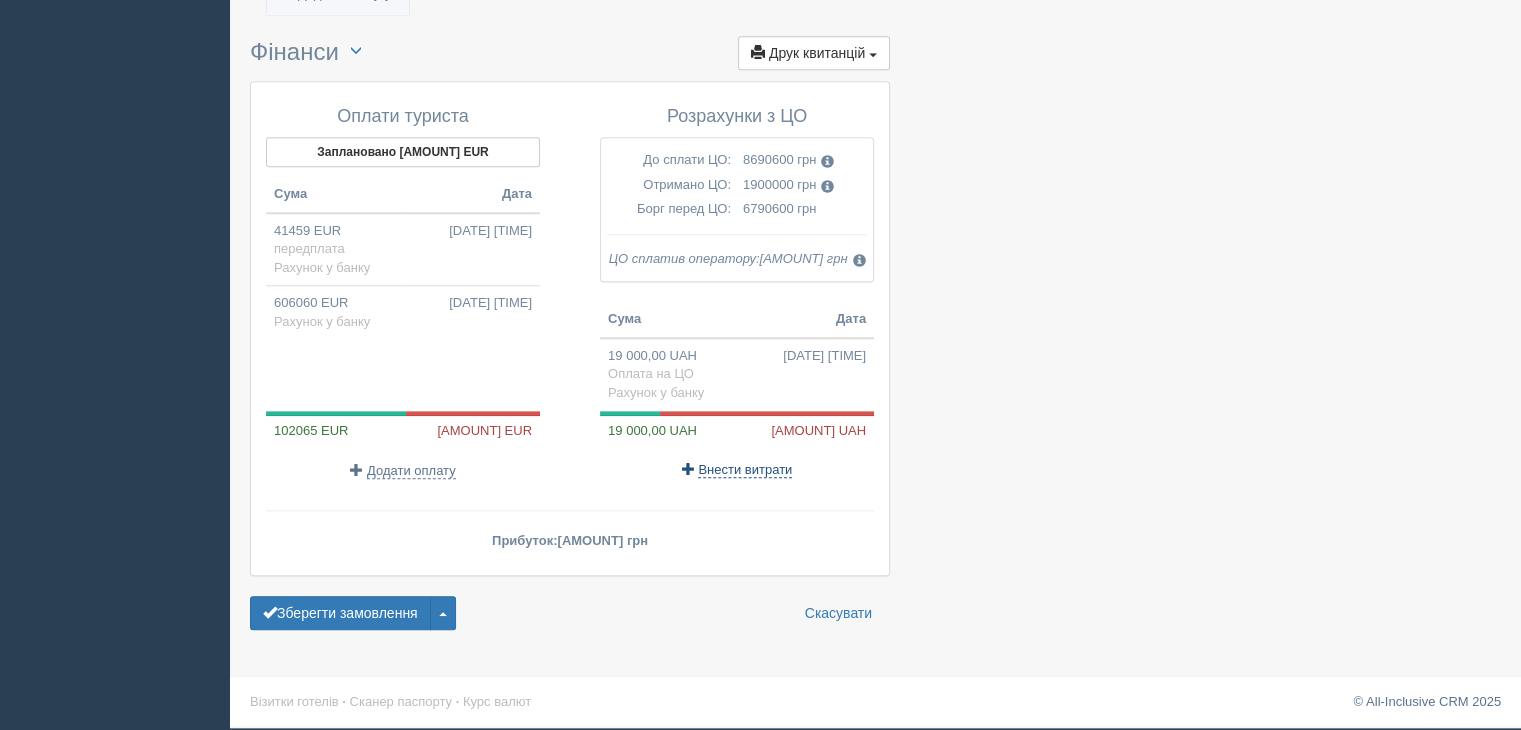 click on "Внести витрати" at bounding box center [745, 470] 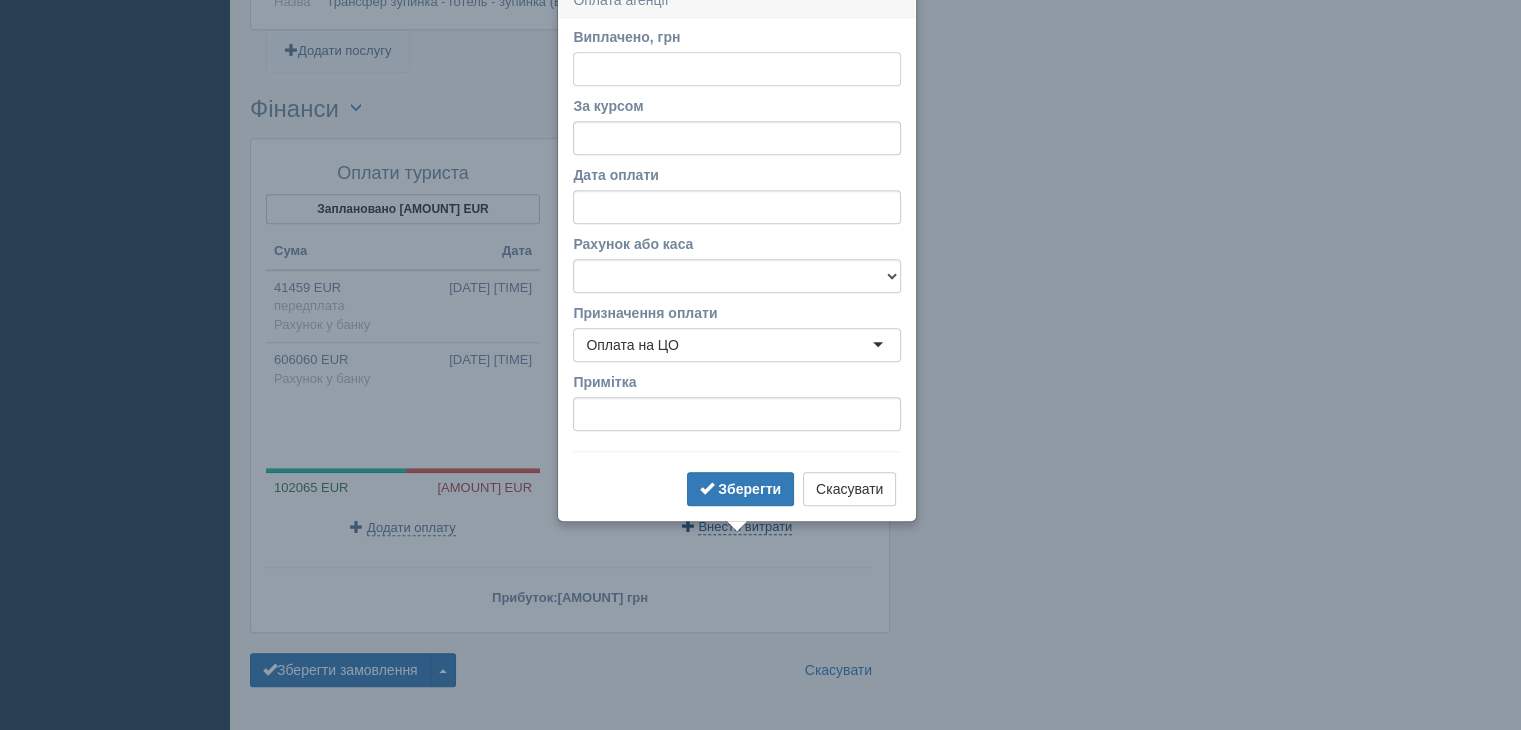 scroll, scrollTop: 1943, scrollLeft: 0, axis: vertical 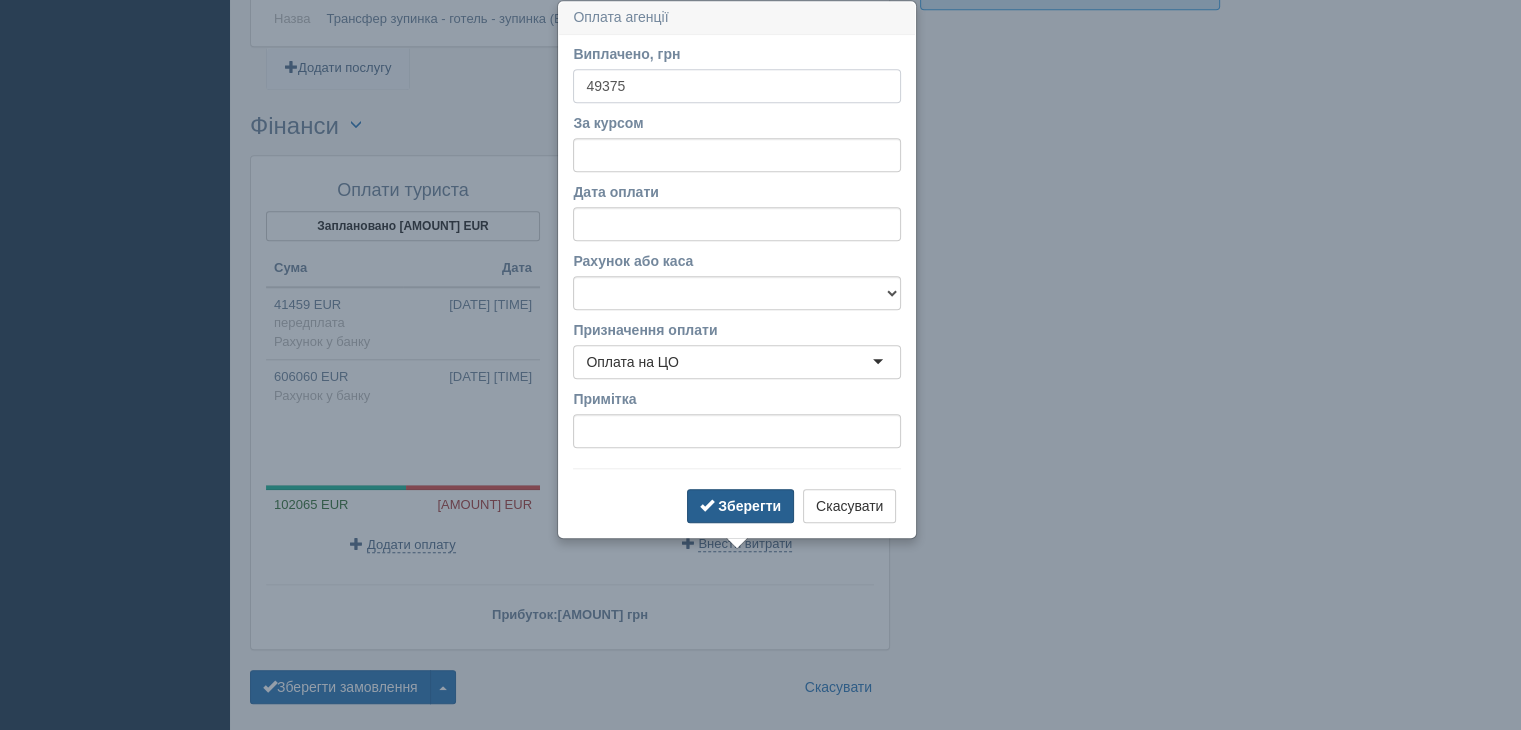 type on "49375" 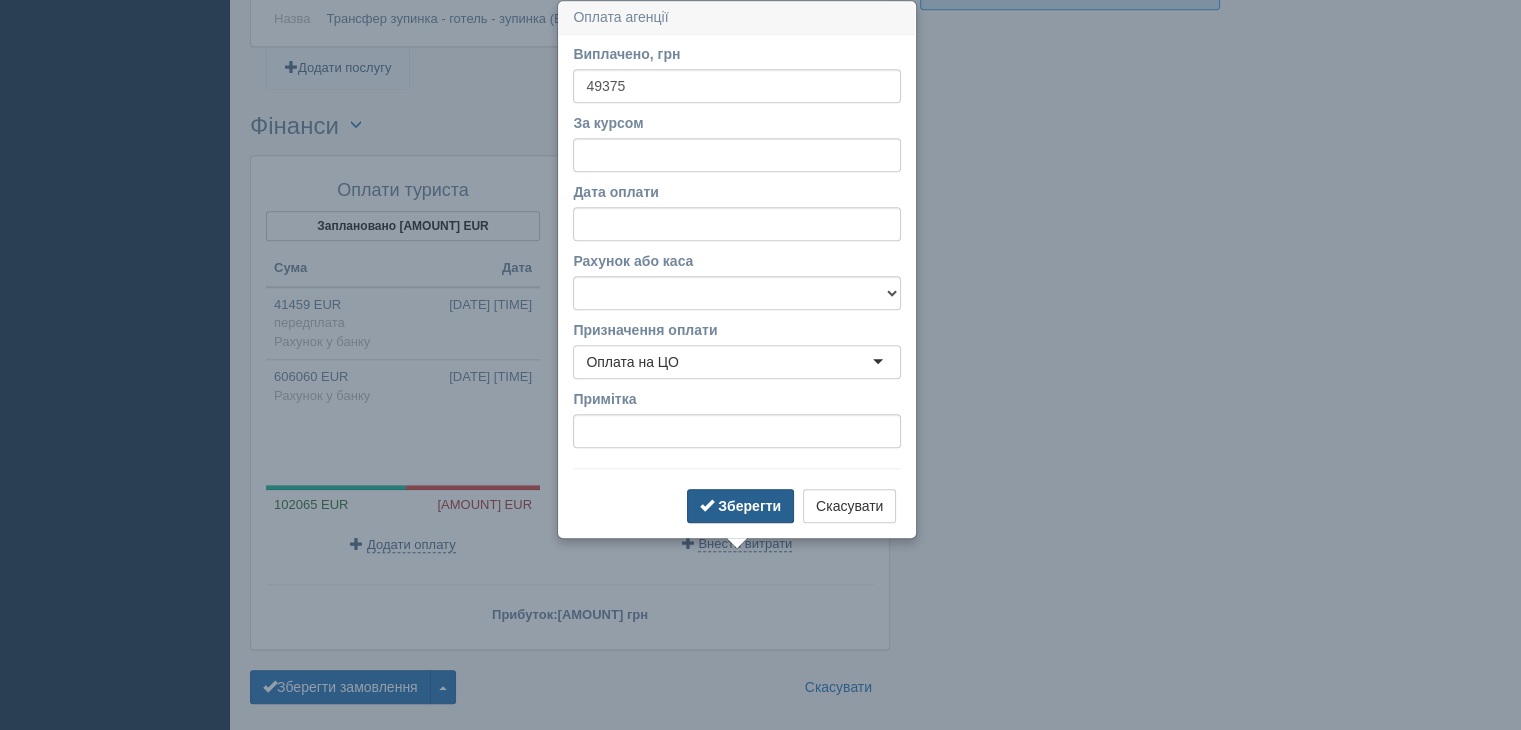 click on "Зберегти" at bounding box center (749, 506) 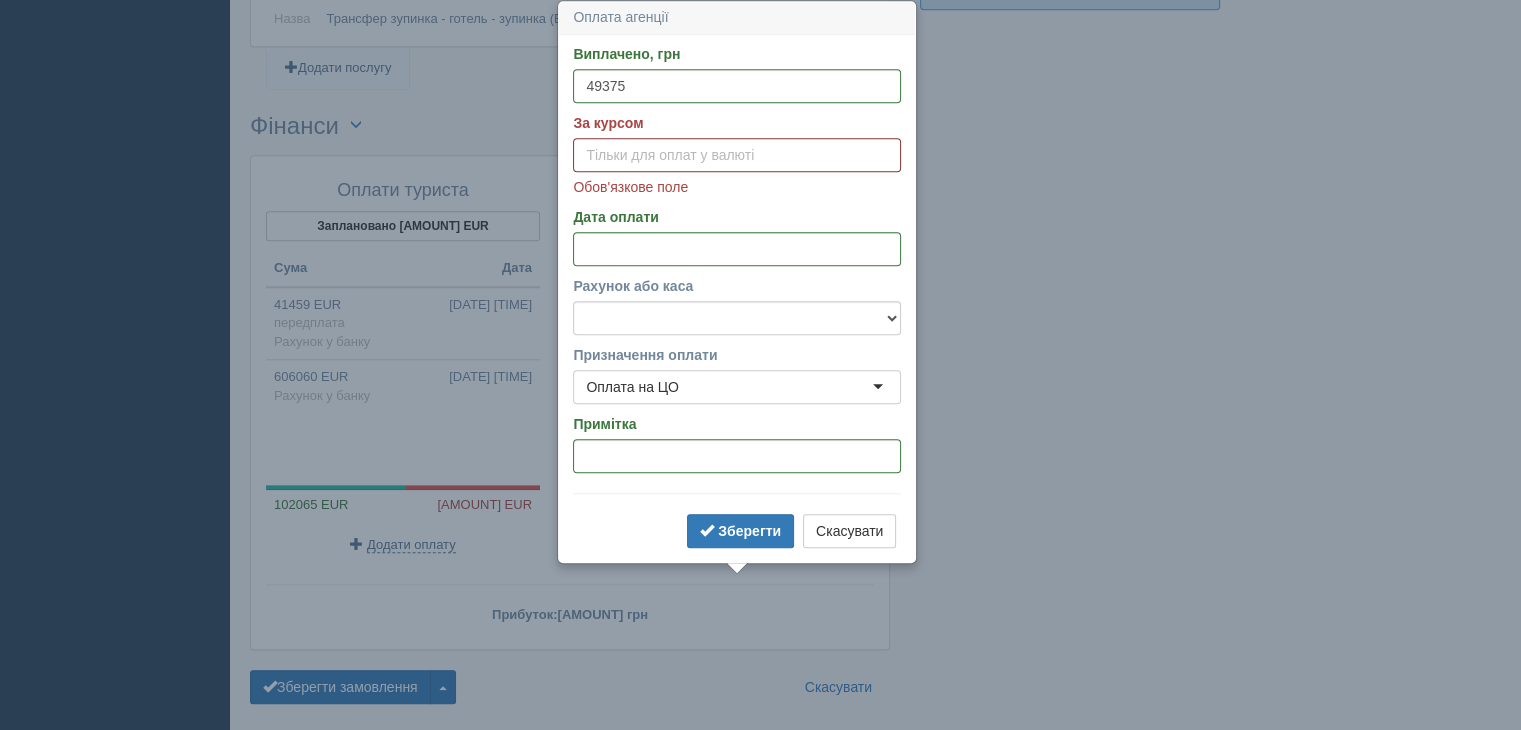 click on "За курсом" at bounding box center (737, 155) 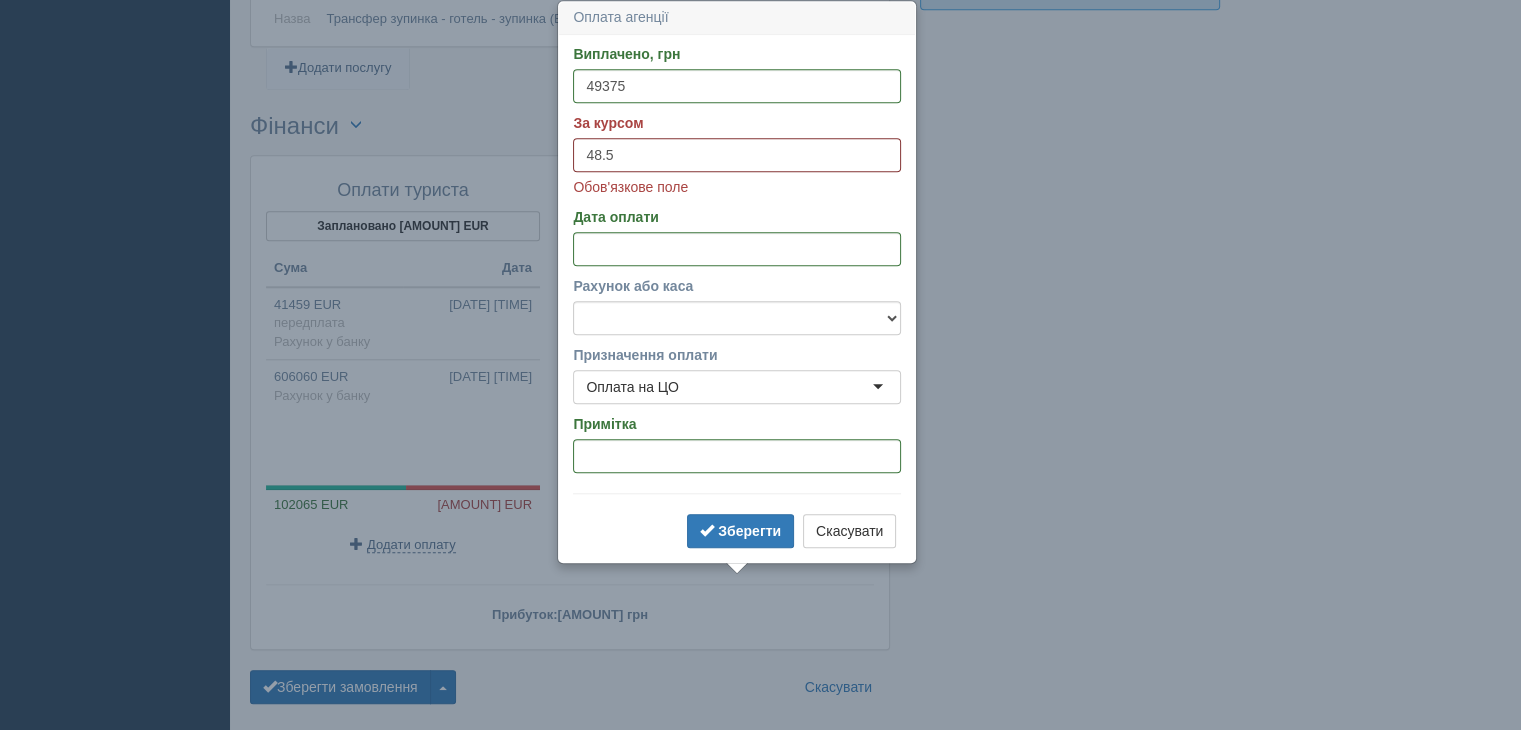 click on "48.5" at bounding box center (737, 155) 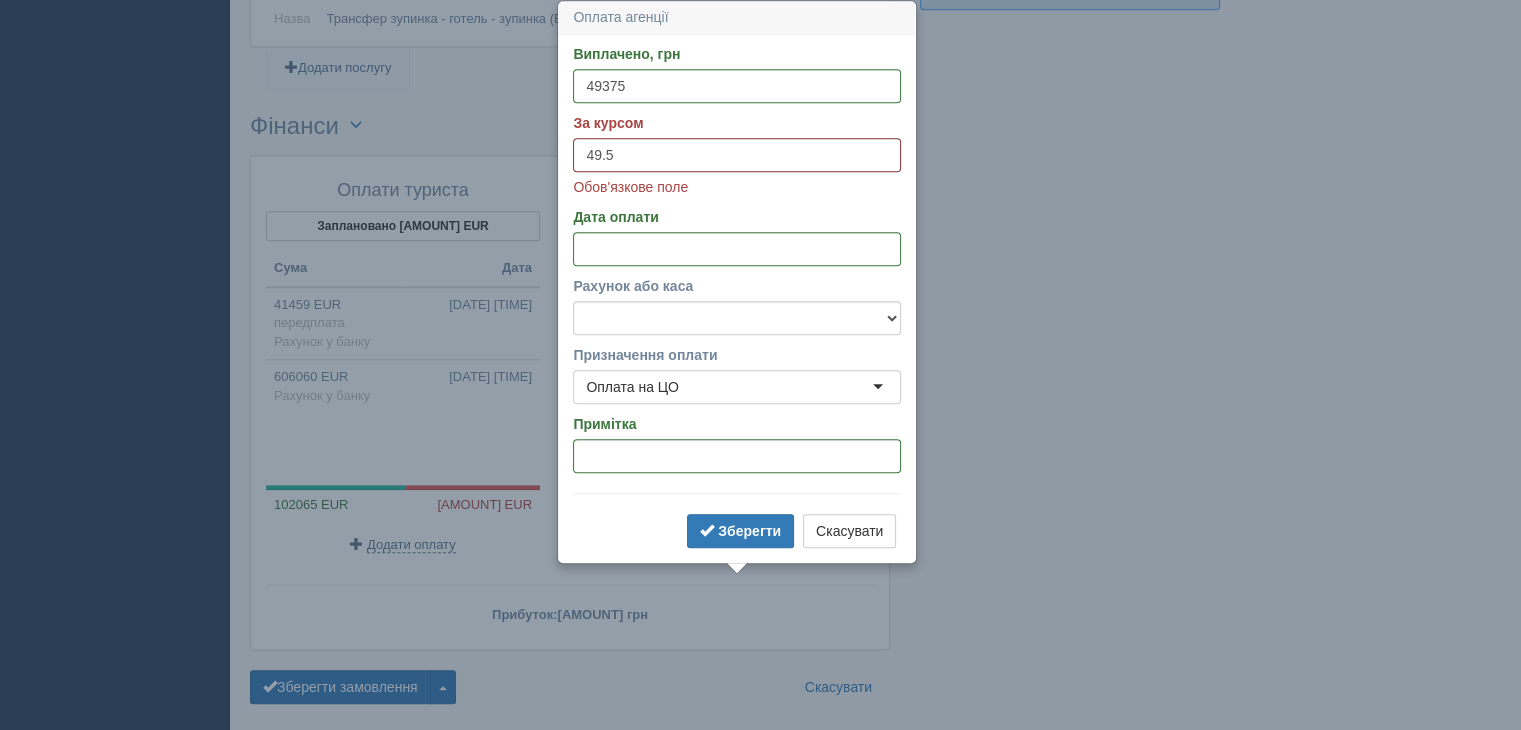 click on "49.5" at bounding box center (737, 155) 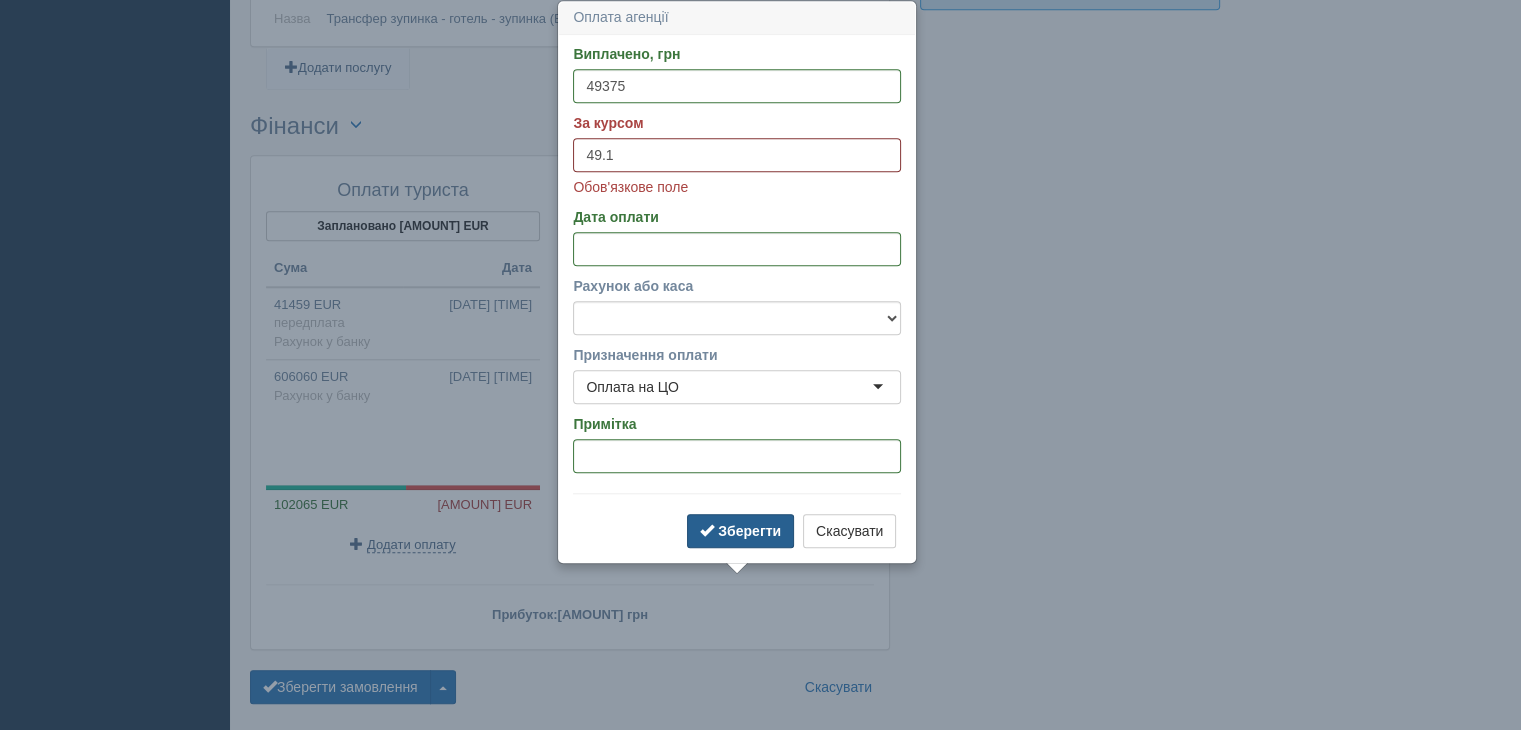 type on "49.1" 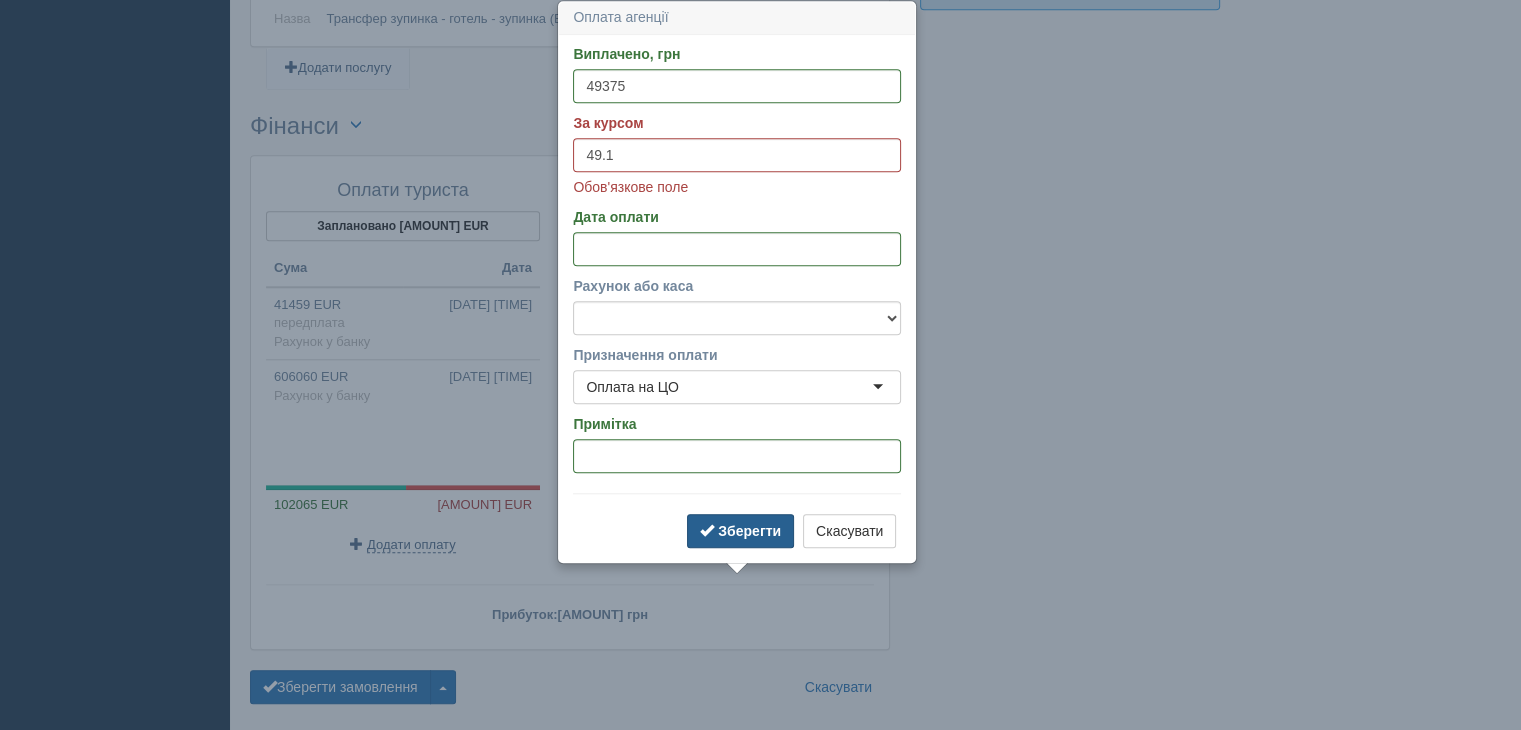 click on "Зберегти" at bounding box center (749, 531) 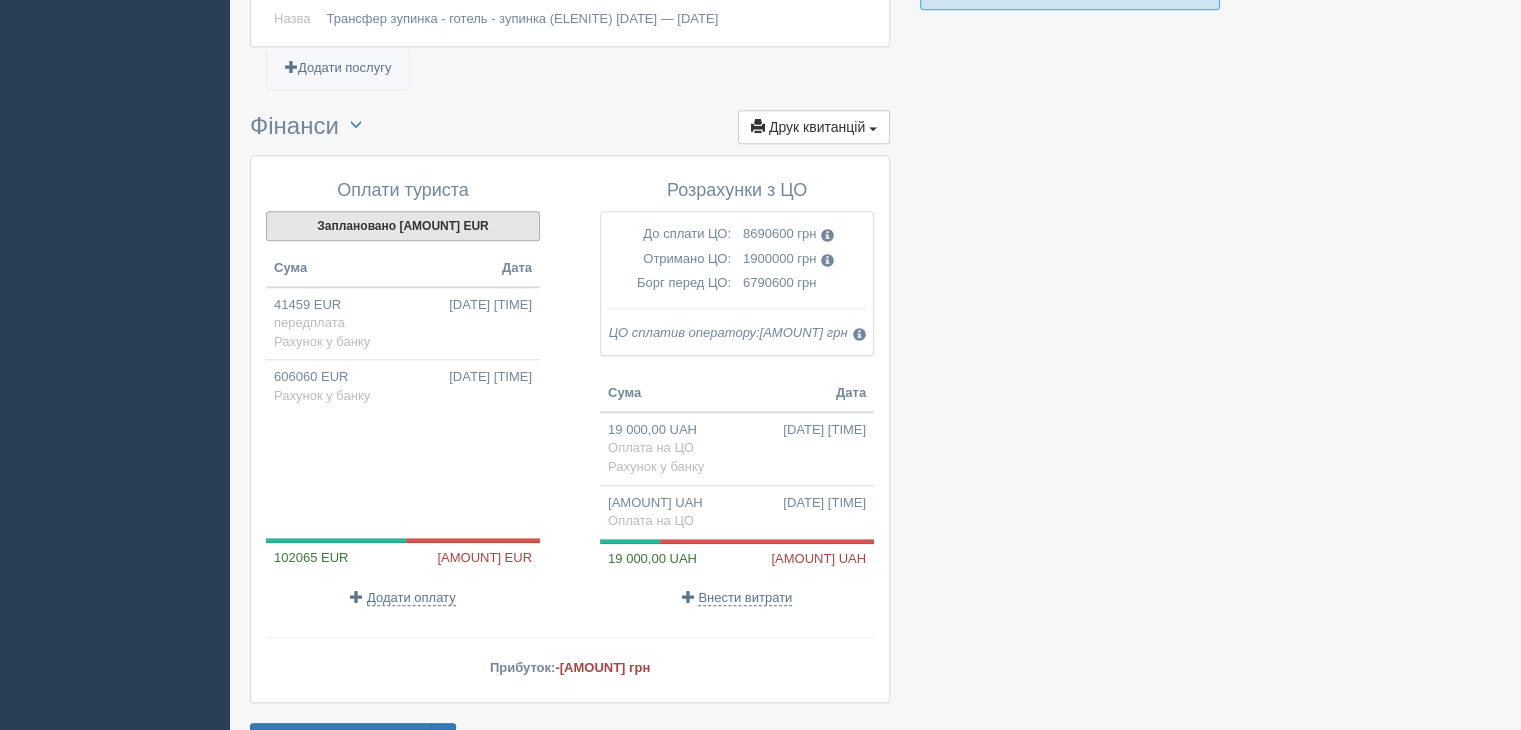 click on "Заплановано [AMOUNT] EUR" at bounding box center [403, 226] 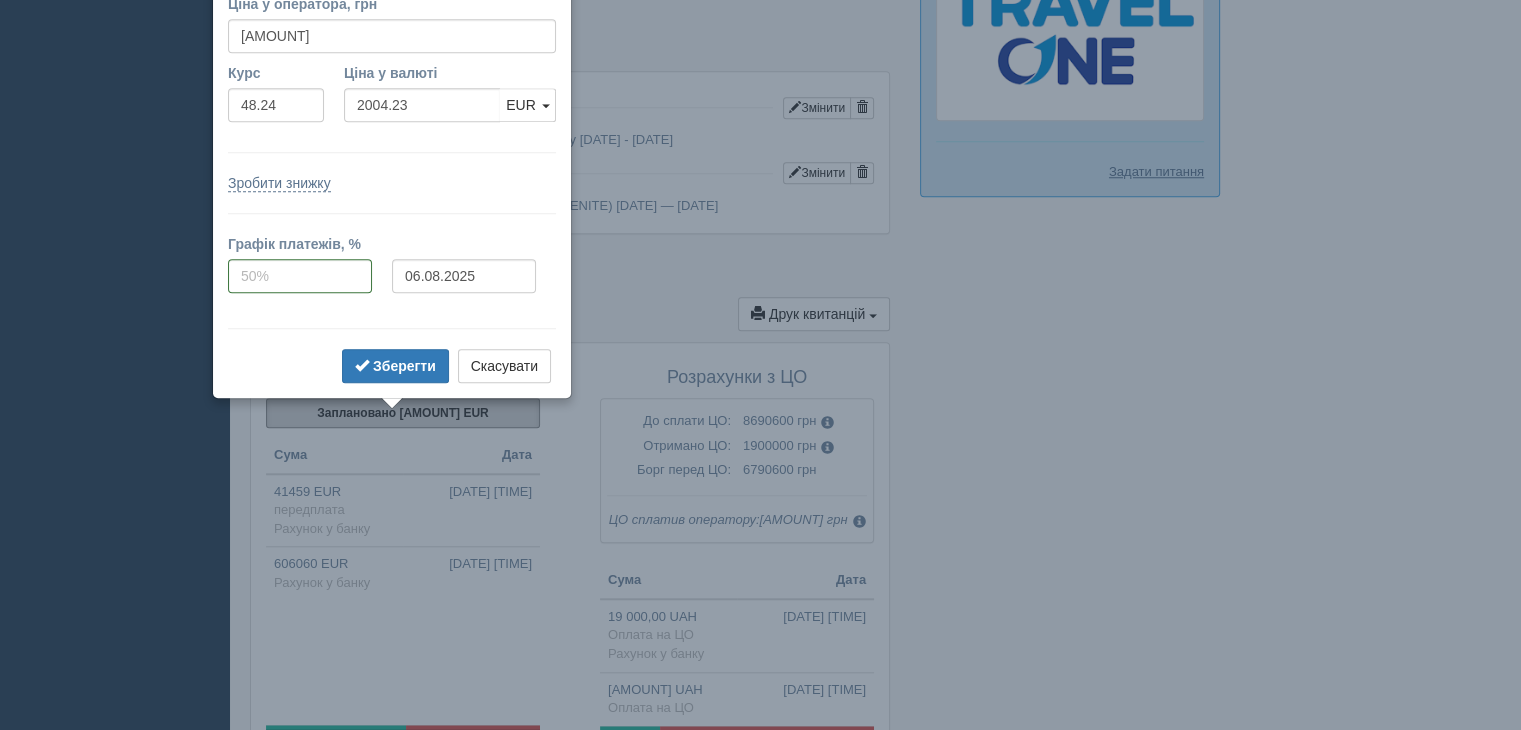 scroll, scrollTop: 1707, scrollLeft: 0, axis: vertical 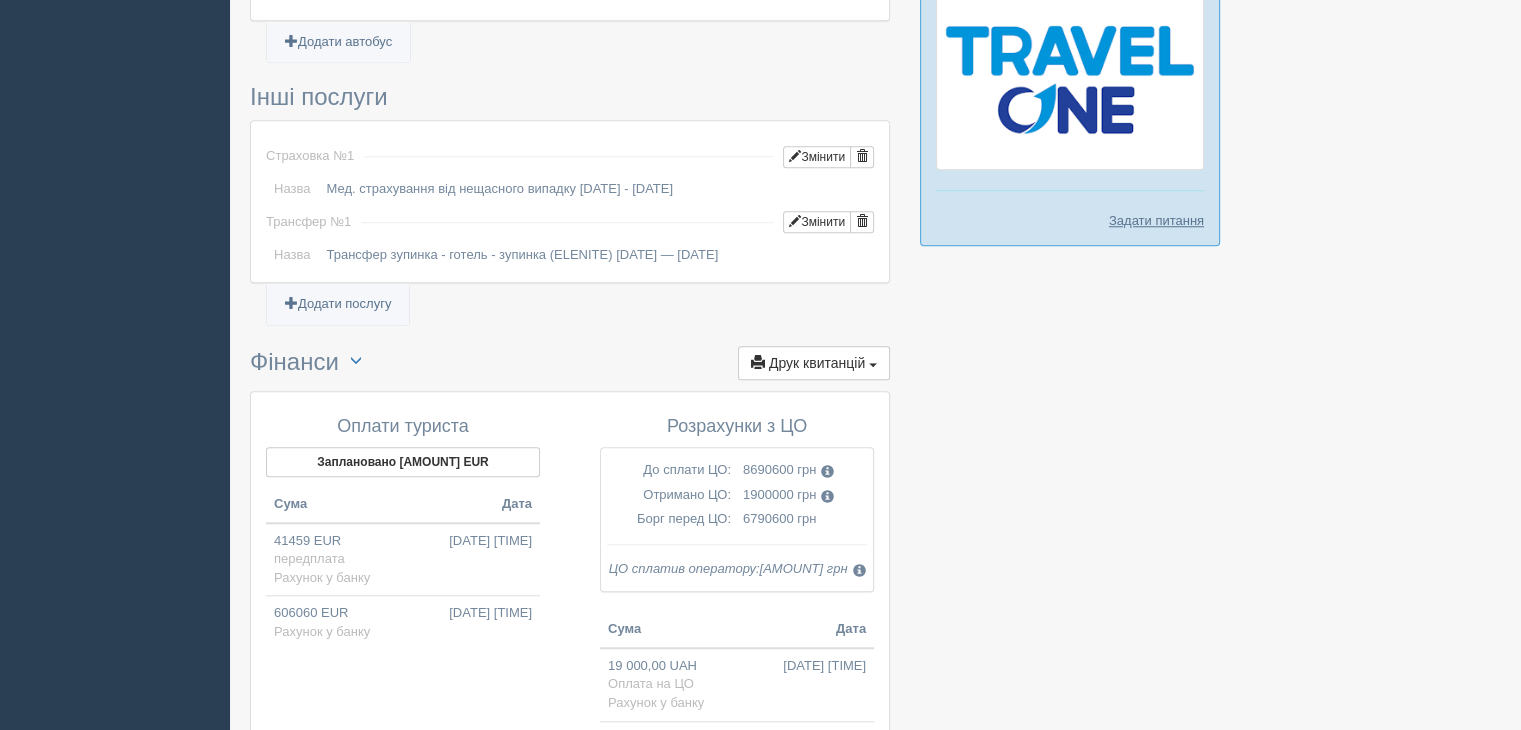 click at bounding box center [875, -318] 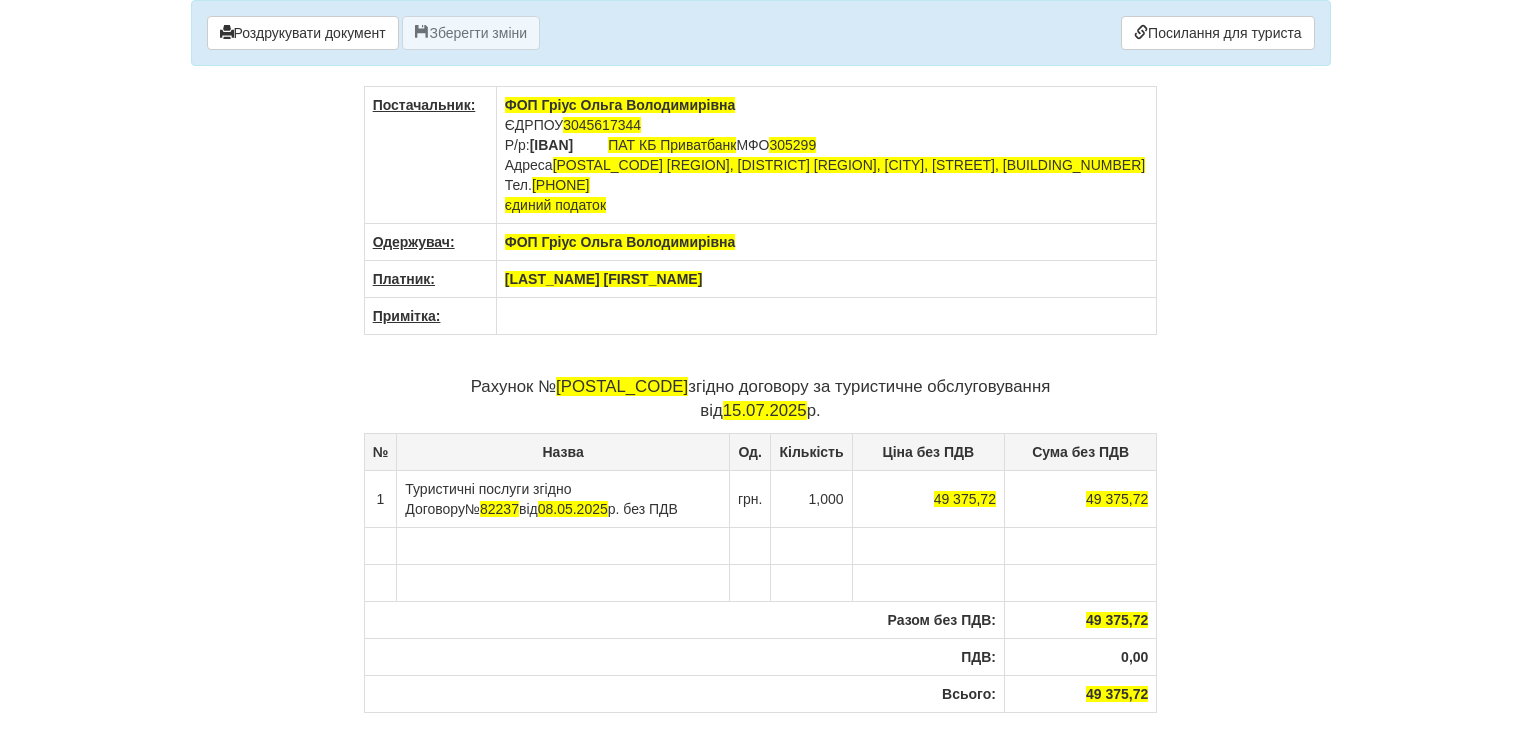 scroll, scrollTop: 0, scrollLeft: 0, axis: both 